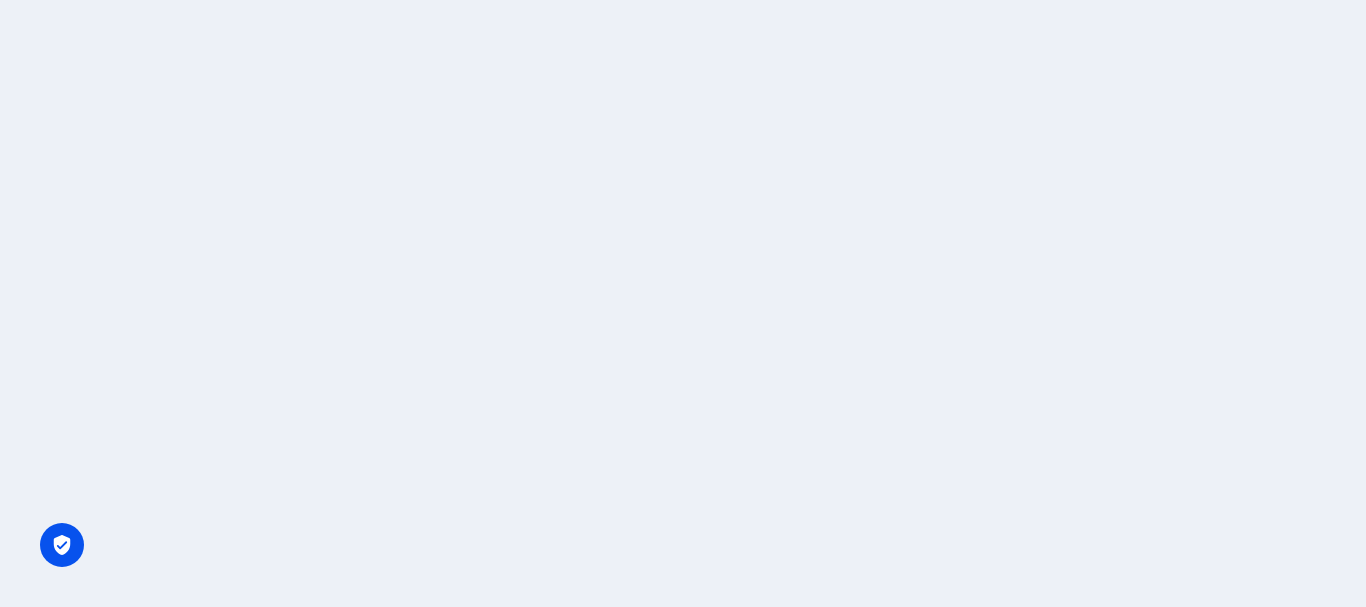 scroll, scrollTop: 0, scrollLeft: 0, axis: both 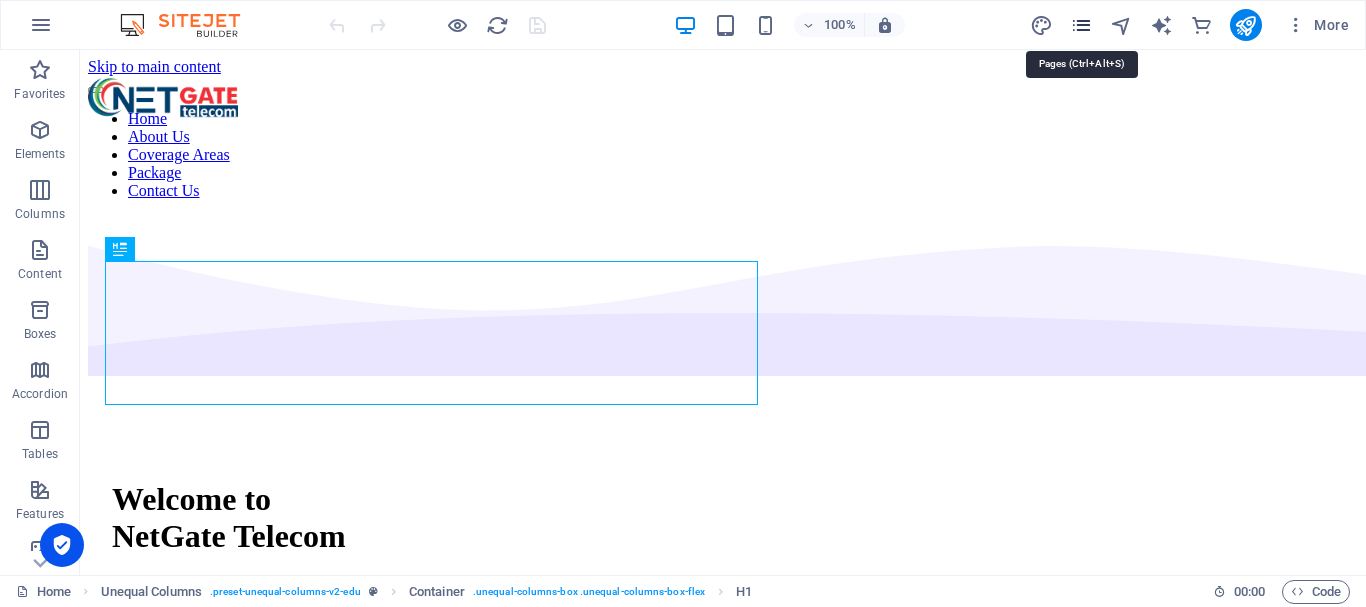 click at bounding box center [1081, 25] 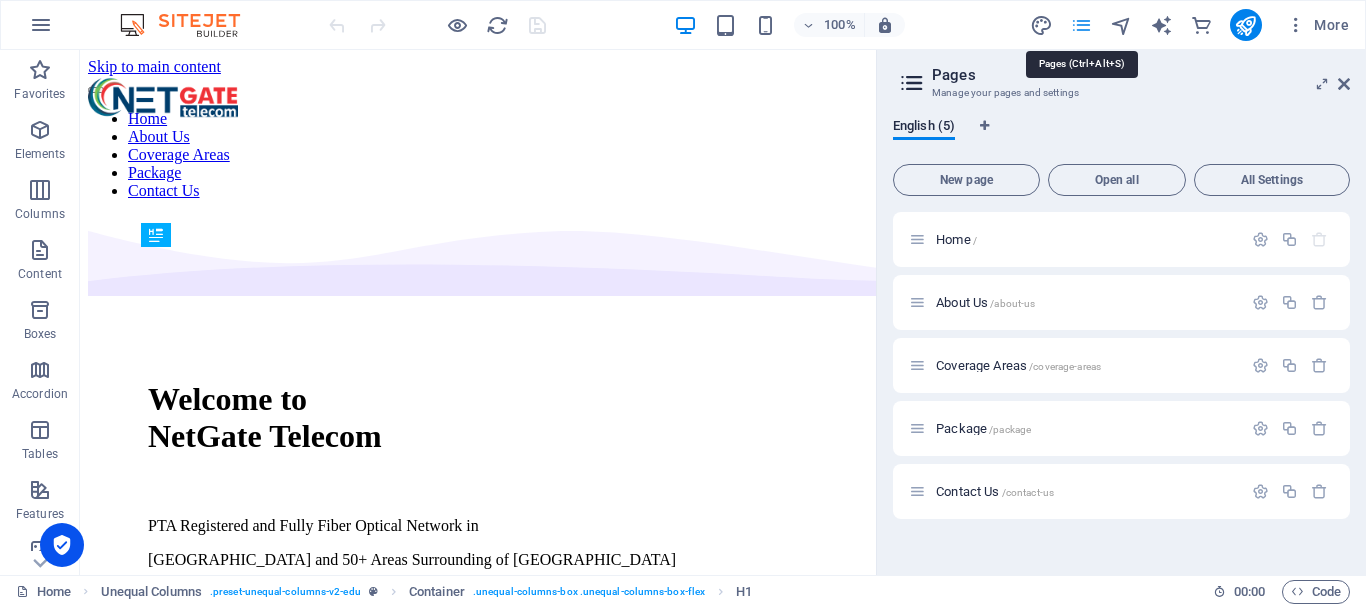 scroll, scrollTop: 389, scrollLeft: 0, axis: vertical 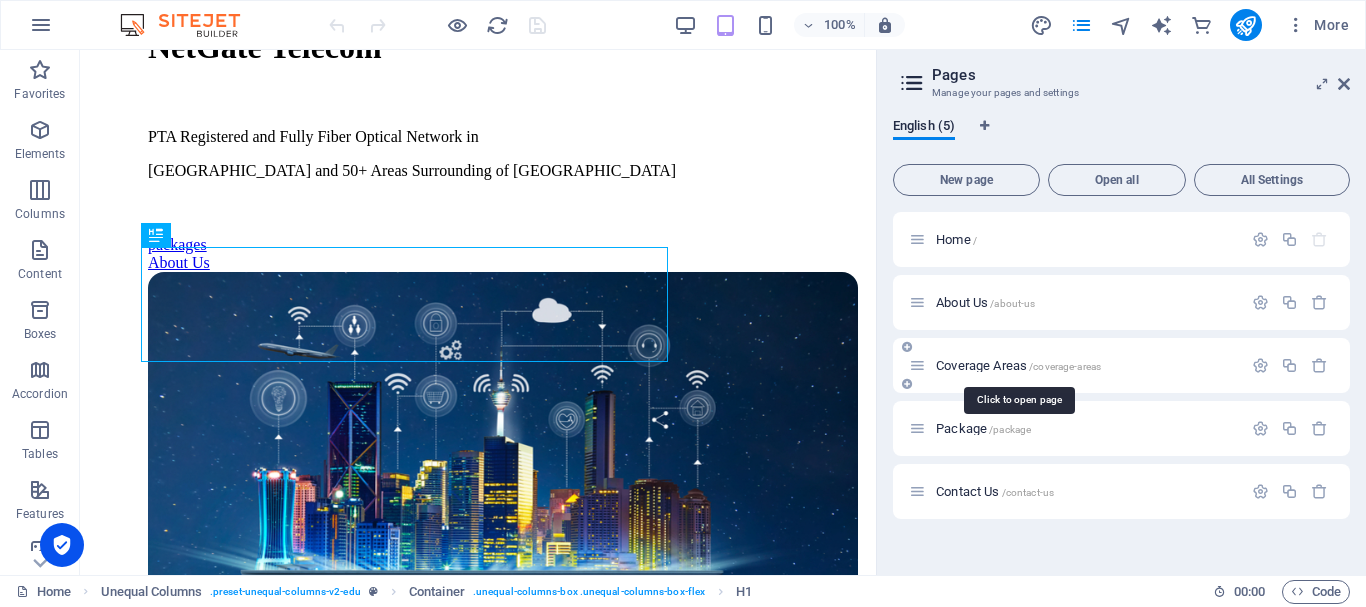 click on "Coverage Areas /coverage-areas" at bounding box center (1018, 365) 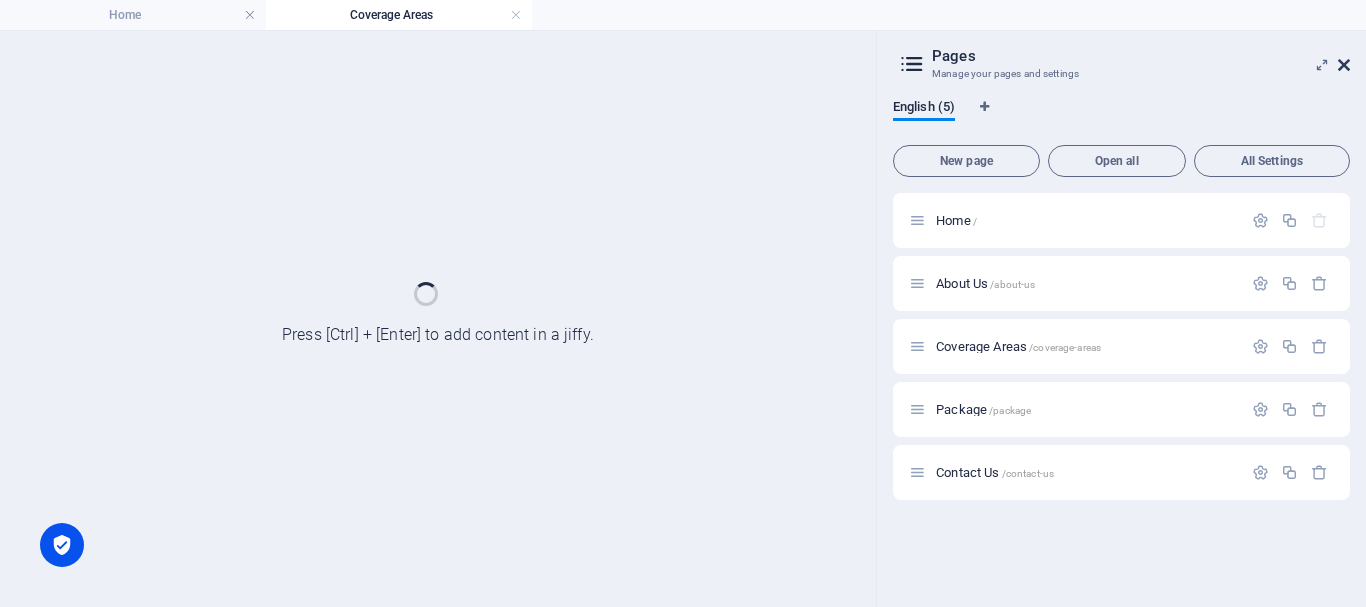 click at bounding box center (1344, 65) 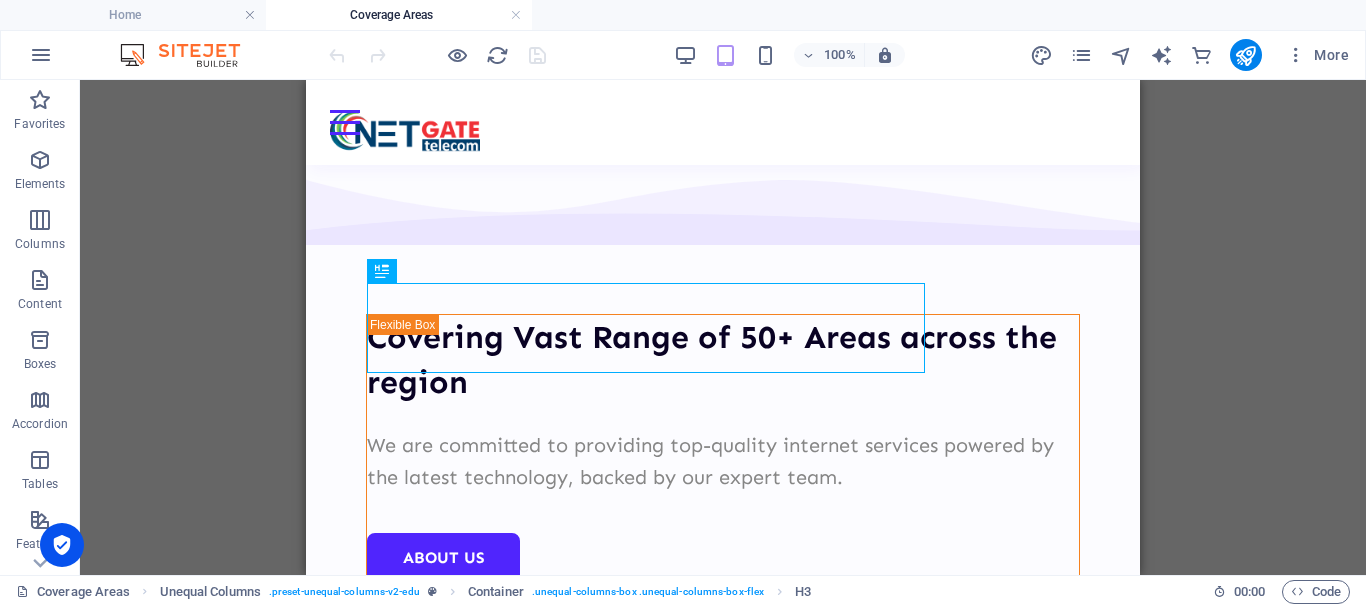 scroll, scrollTop: 383, scrollLeft: 0, axis: vertical 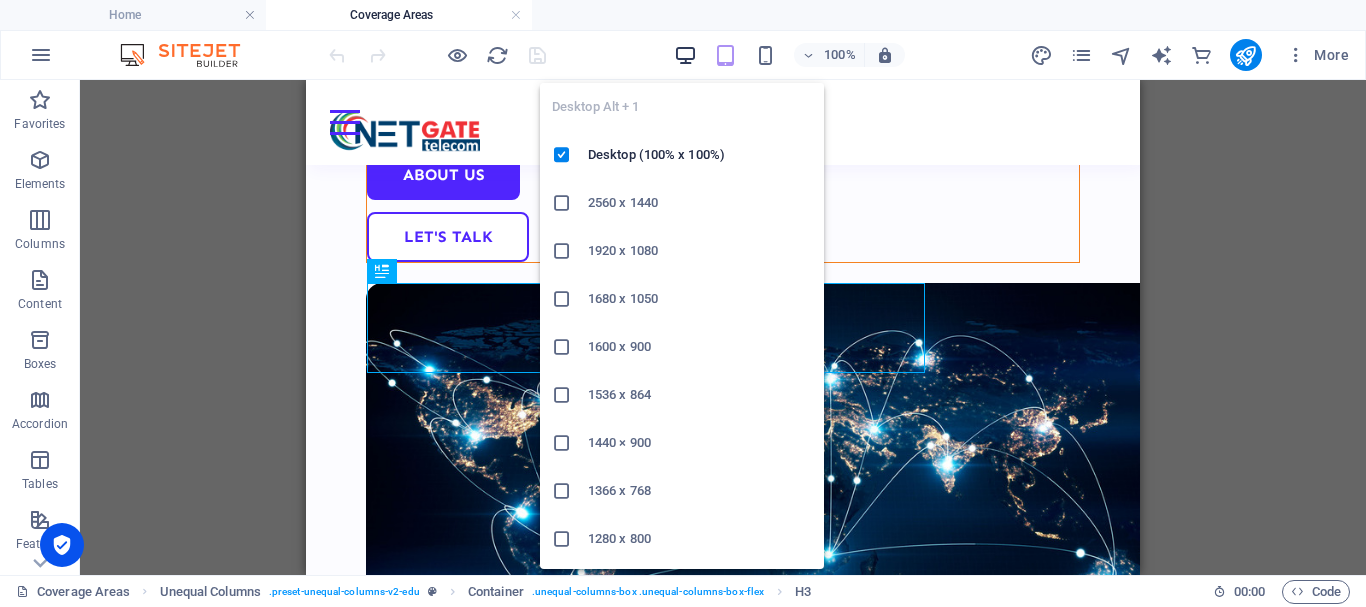click at bounding box center (685, 55) 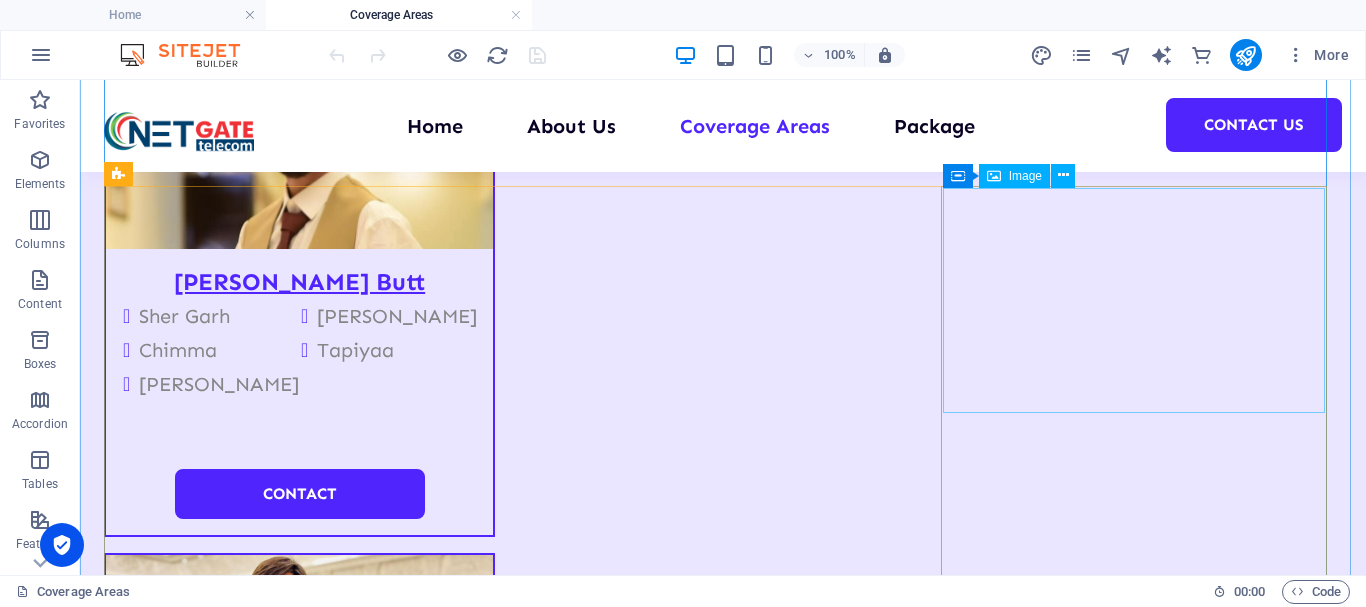 scroll, scrollTop: 3013, scrollLeft: 0, axis: vertical 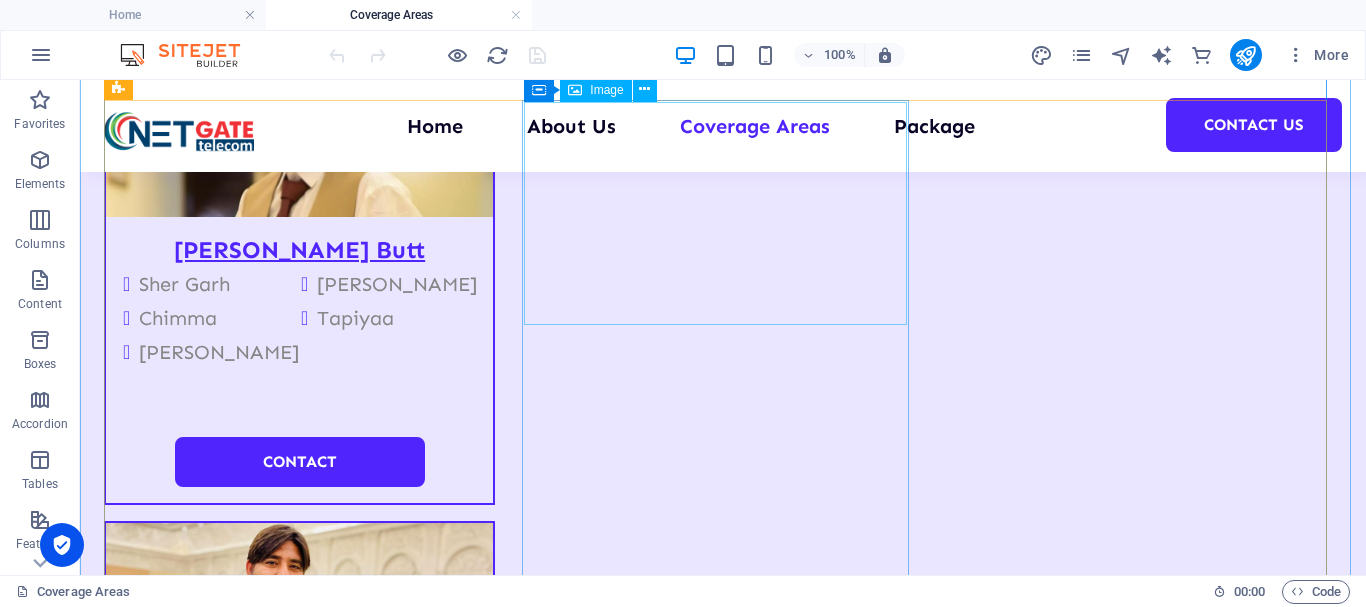 click at bounding box center (299, 5607) 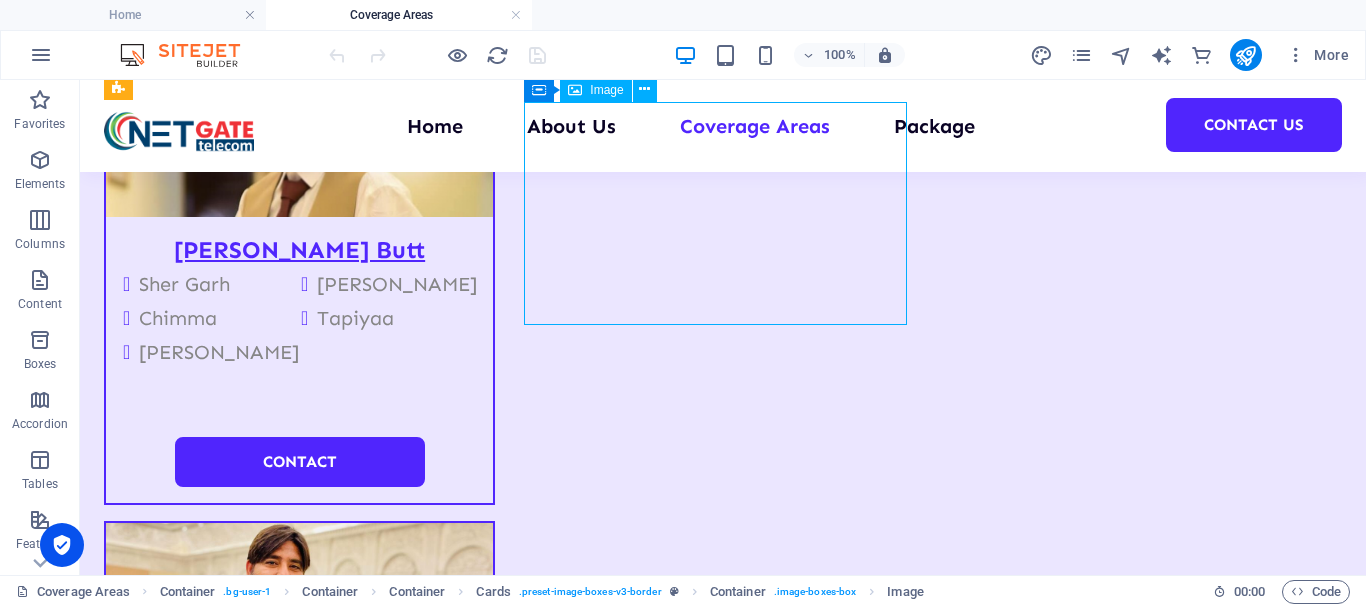 click at bounding box center [299, 5607] 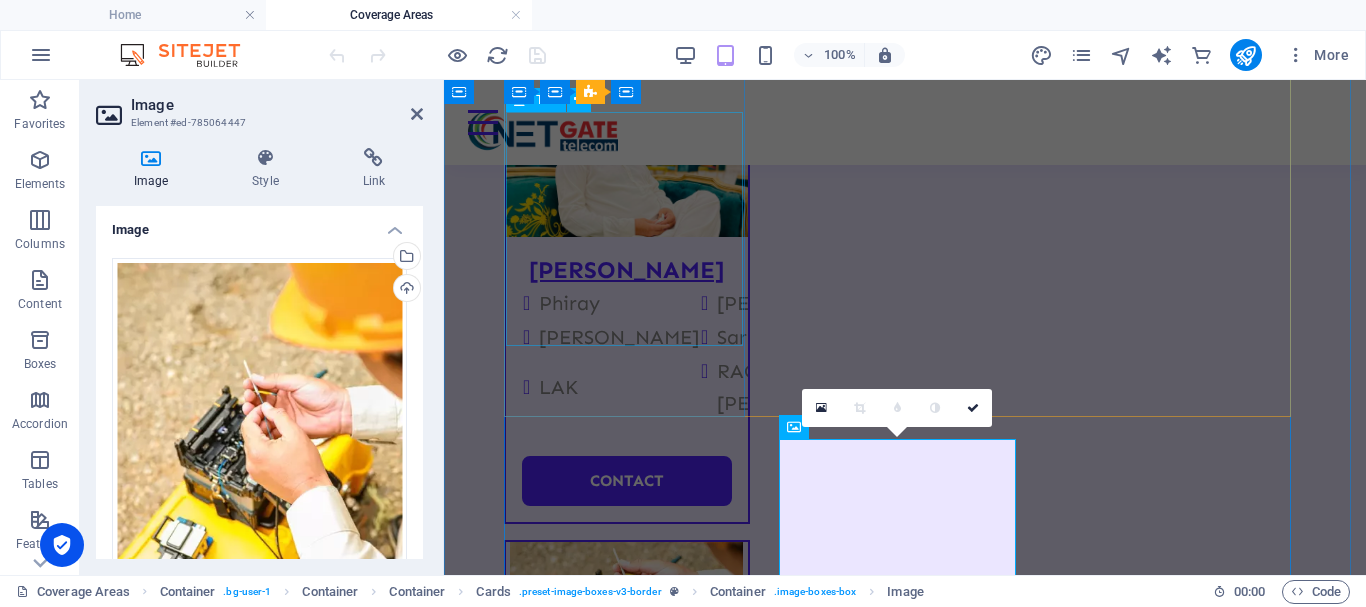 scroll, scrollTop: 3006, scrollLeft: 0, axis: vertical 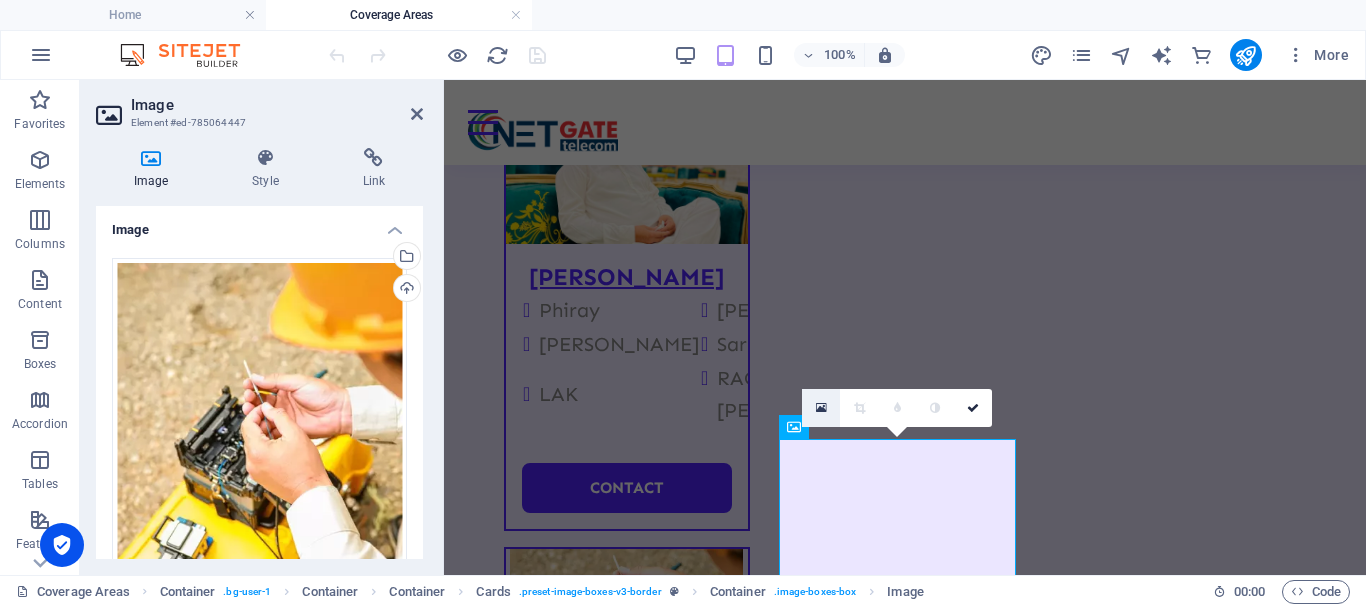 click at bounding box center [821, 408] 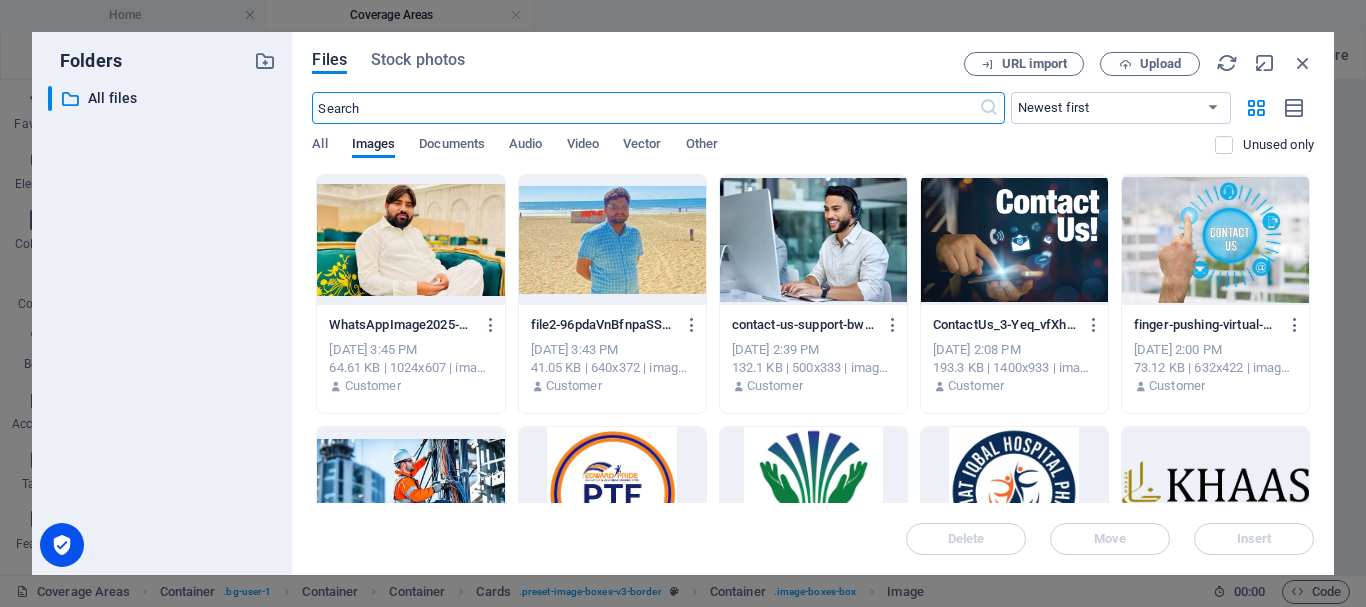 scroll, scrollTop: 7318, scrollLeft: 0, axis: vertical 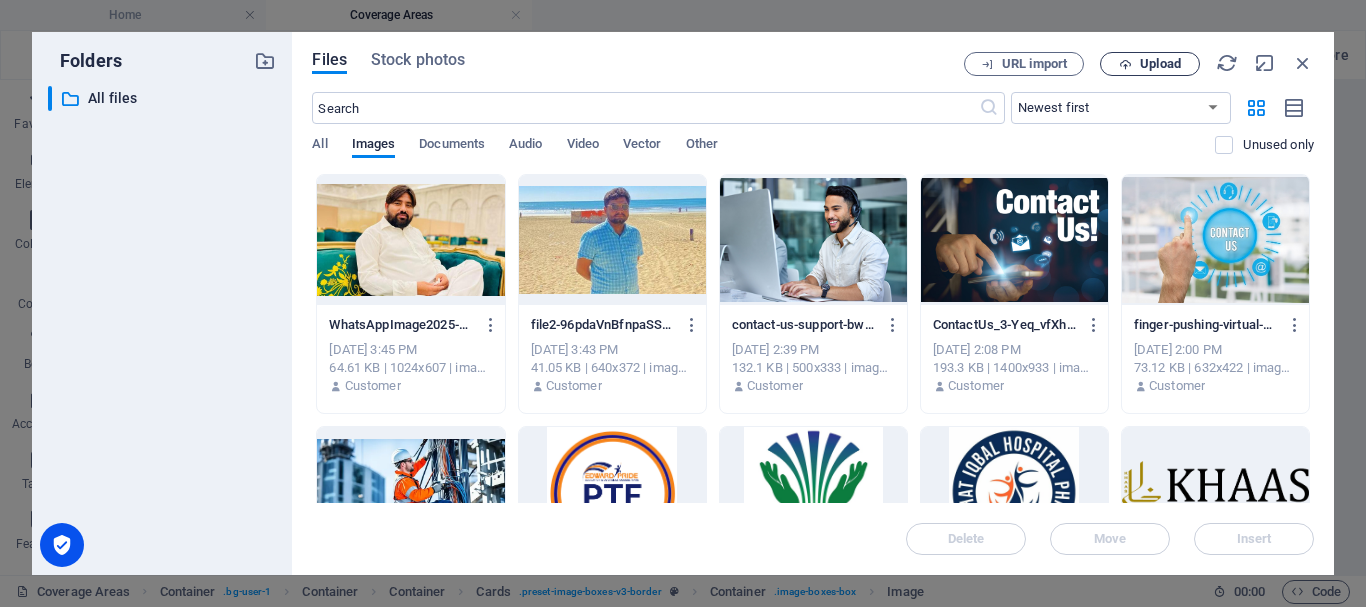 click on "Upload" at bounding box center [1150, 64] 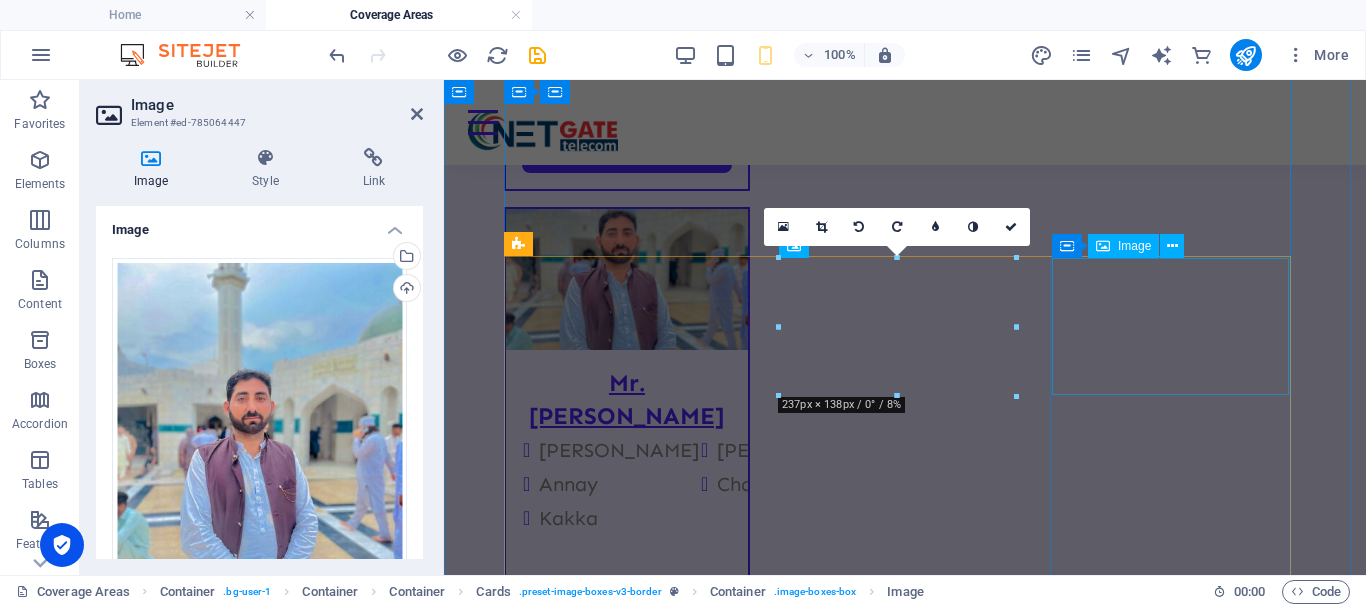 scroll, scrollTop: 3187, scrollLeft: 0, axis: vertical 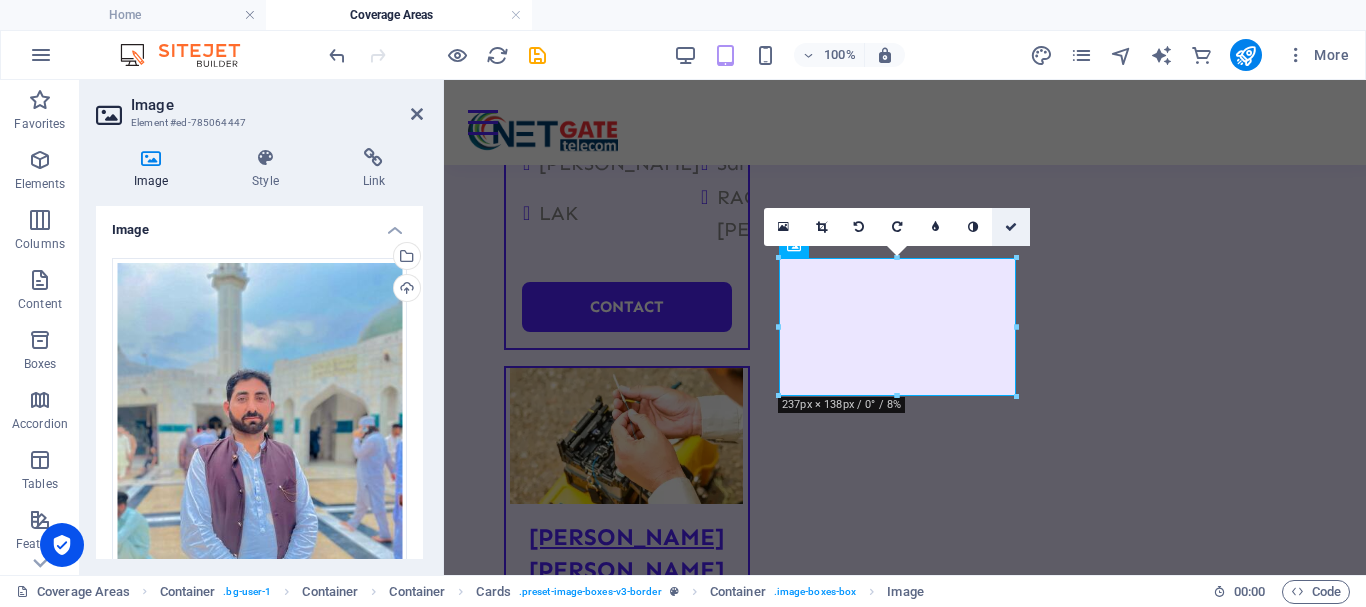 click at bounding box center [1011, 227] 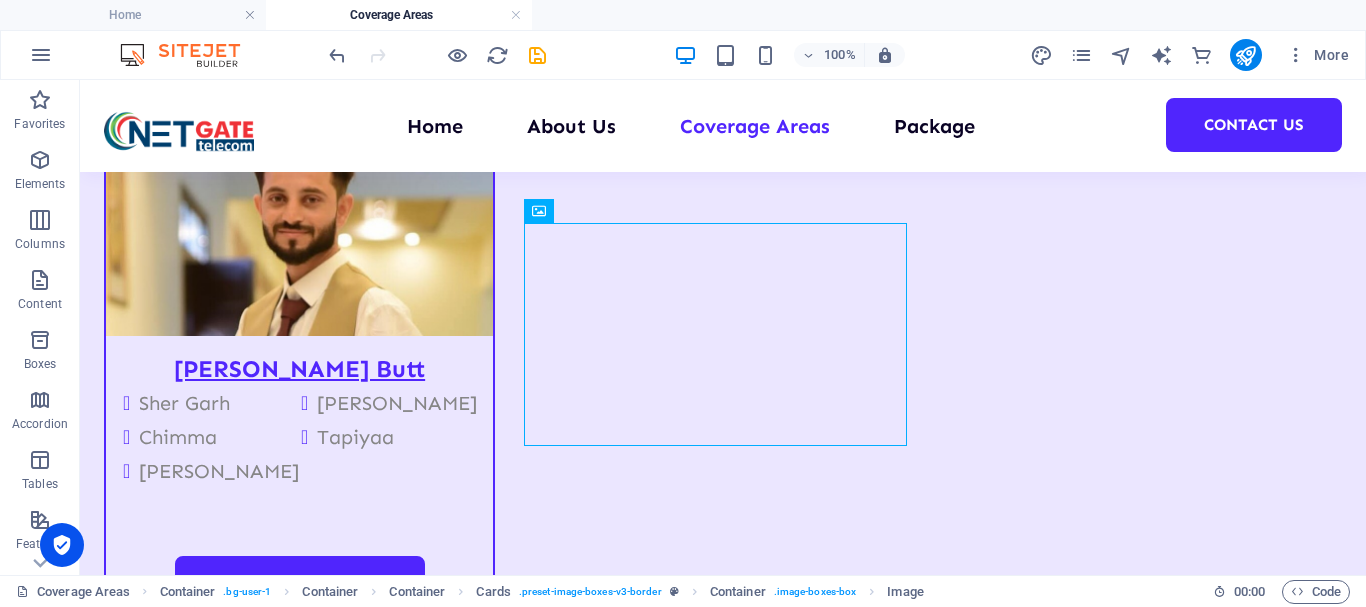 scroll, scrollTop: 2794, scrollLeft: 0, axis: vertical 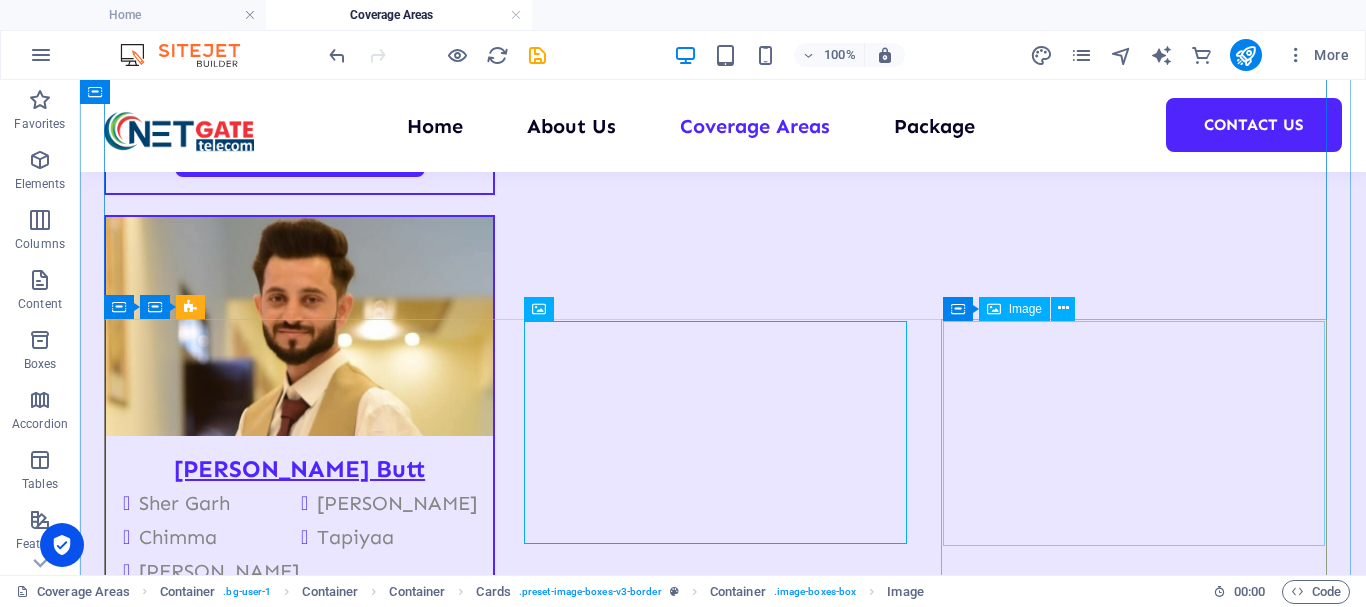 click at bounding box center (299, 6368) 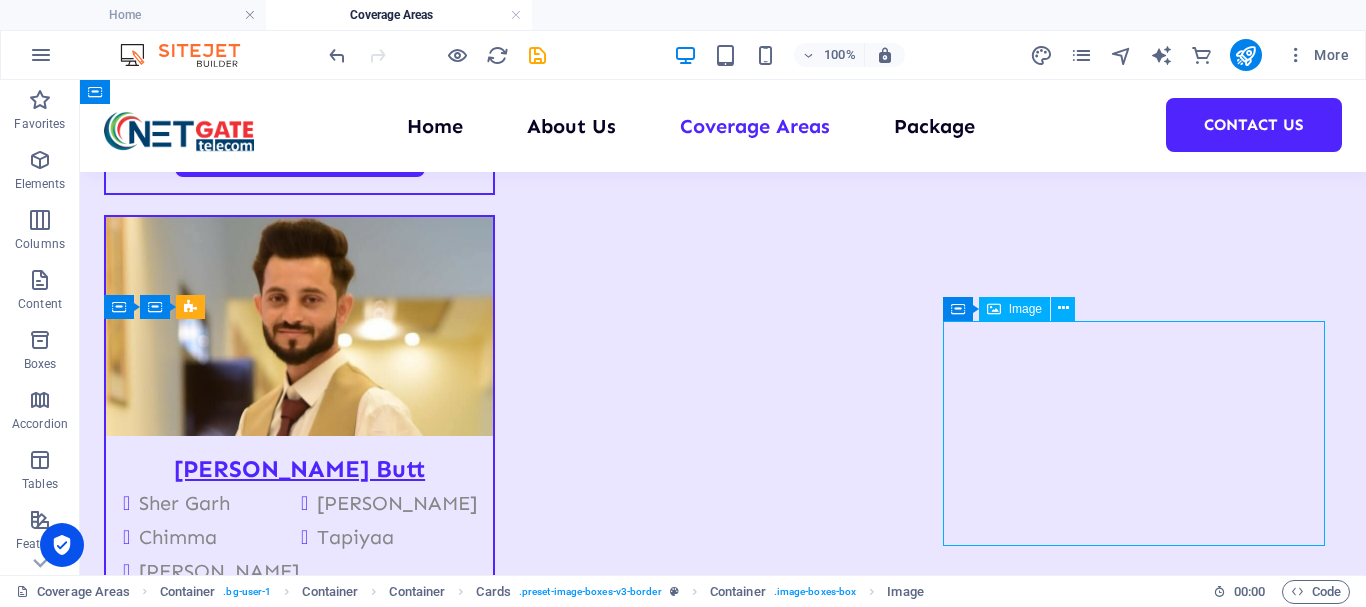 click at bounding box center [299, 6368] 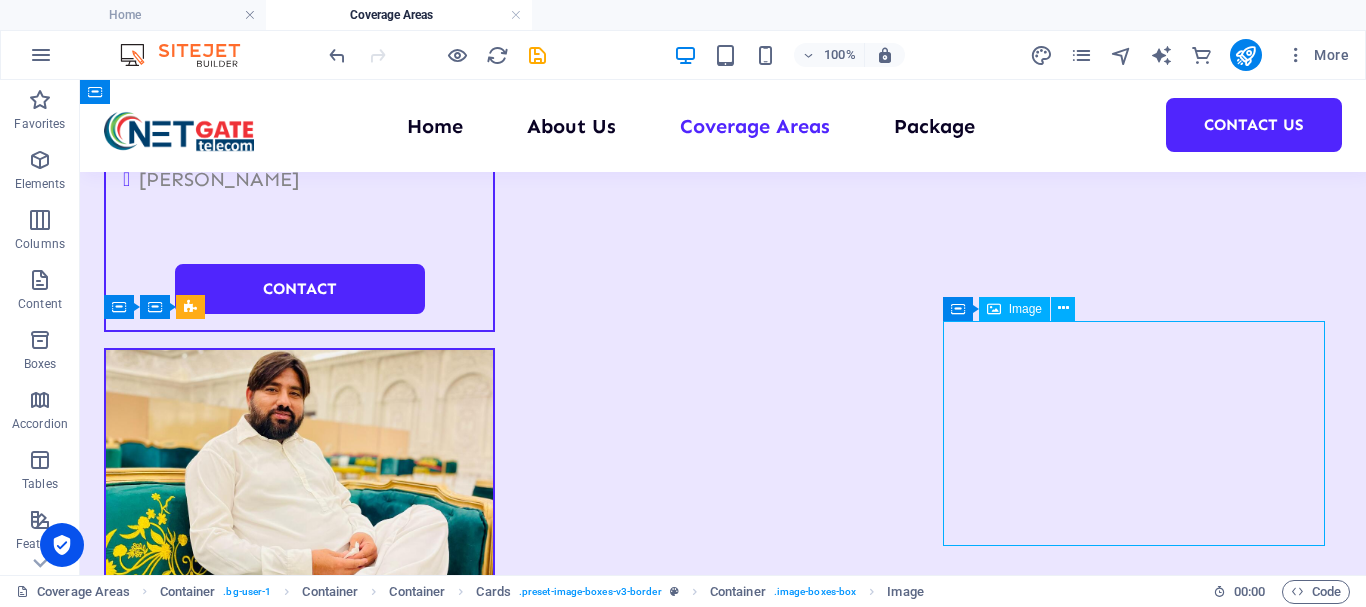 select on "px" 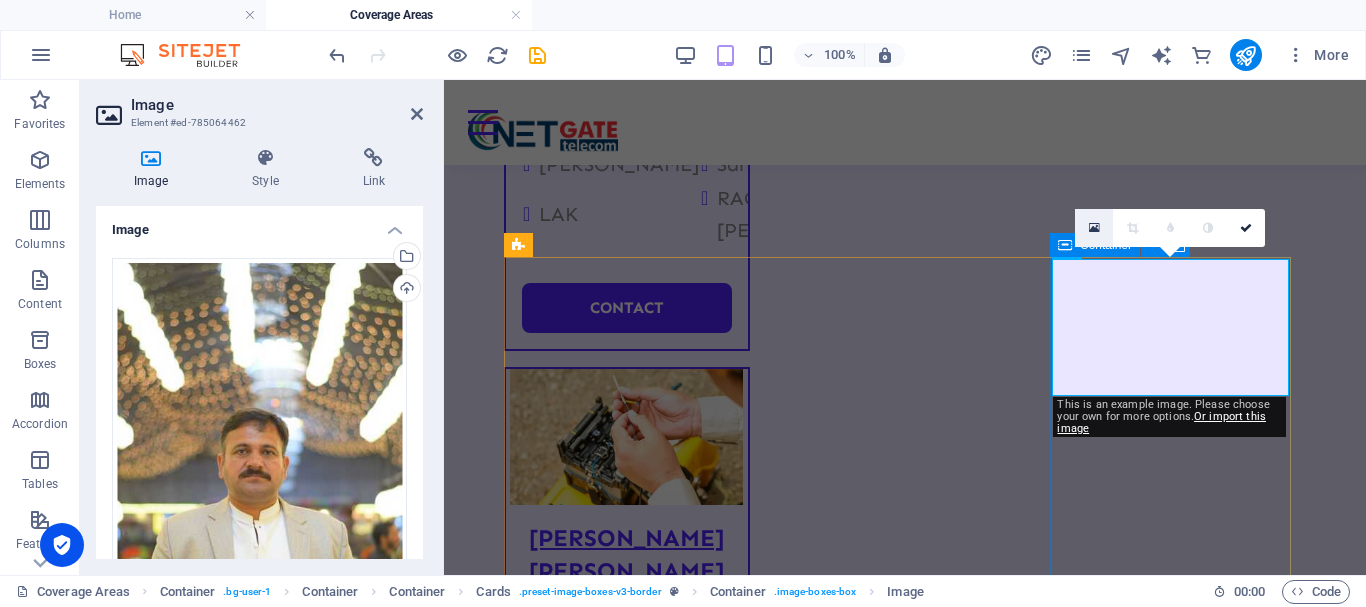 click at bounding box center [1094, 228] 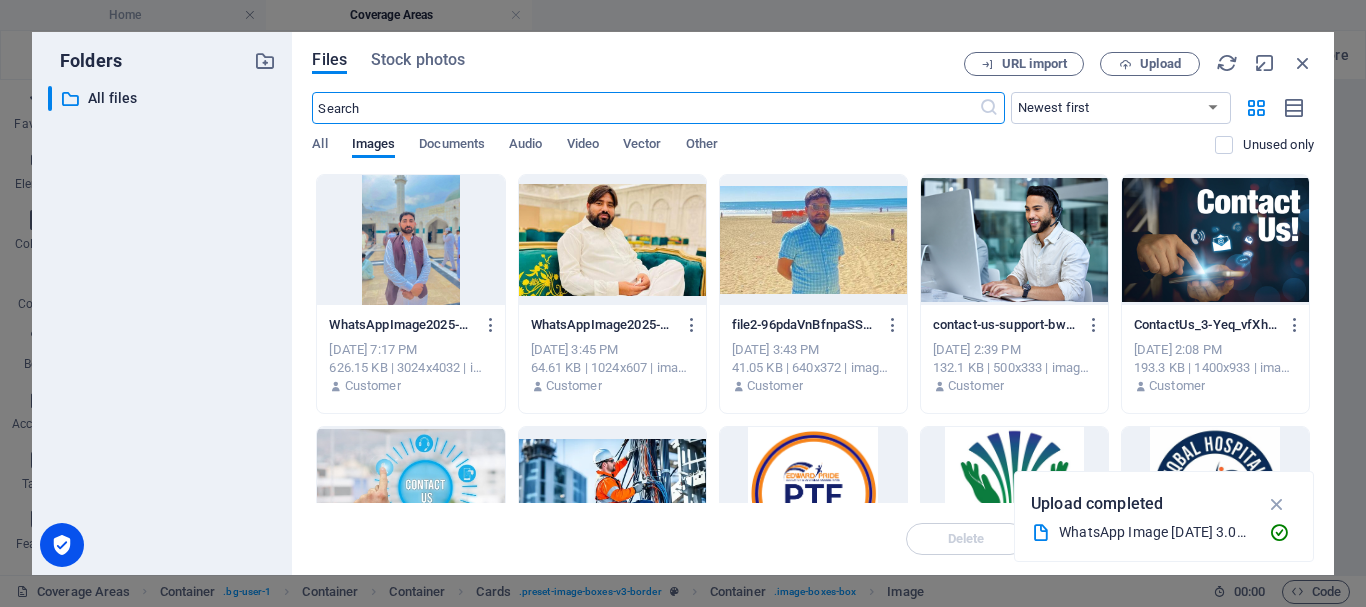 scroll, scrollTop: 7822, scrollLeft: 0, axis: vertical 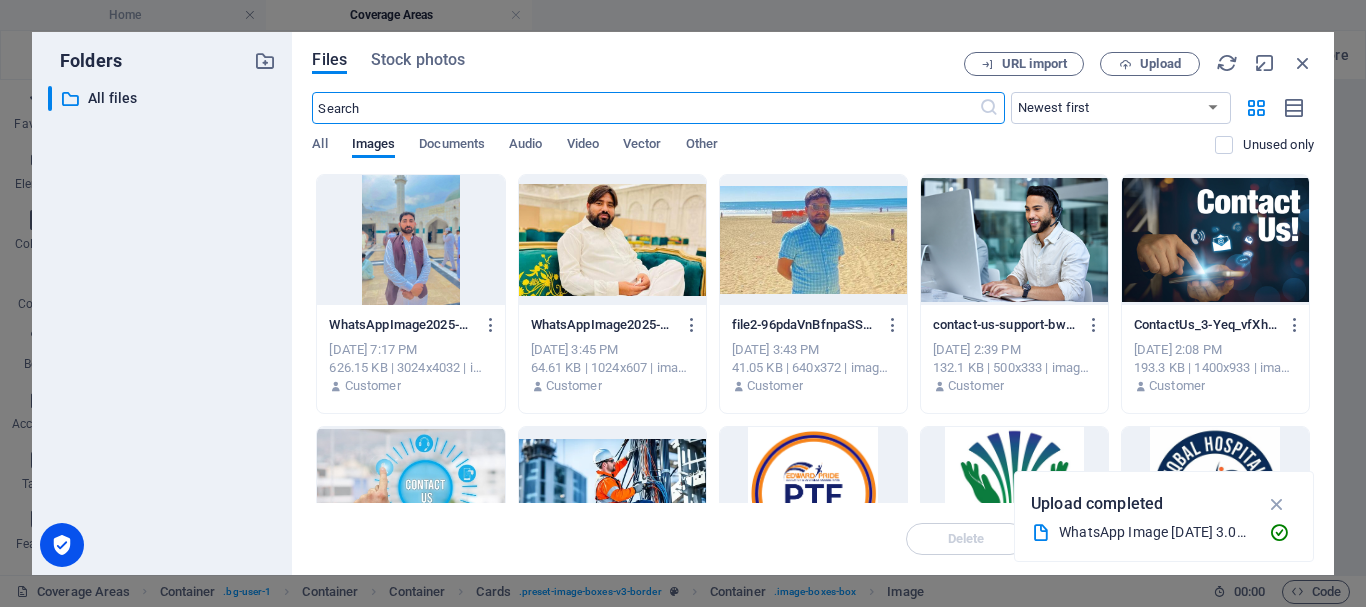 type on "100" 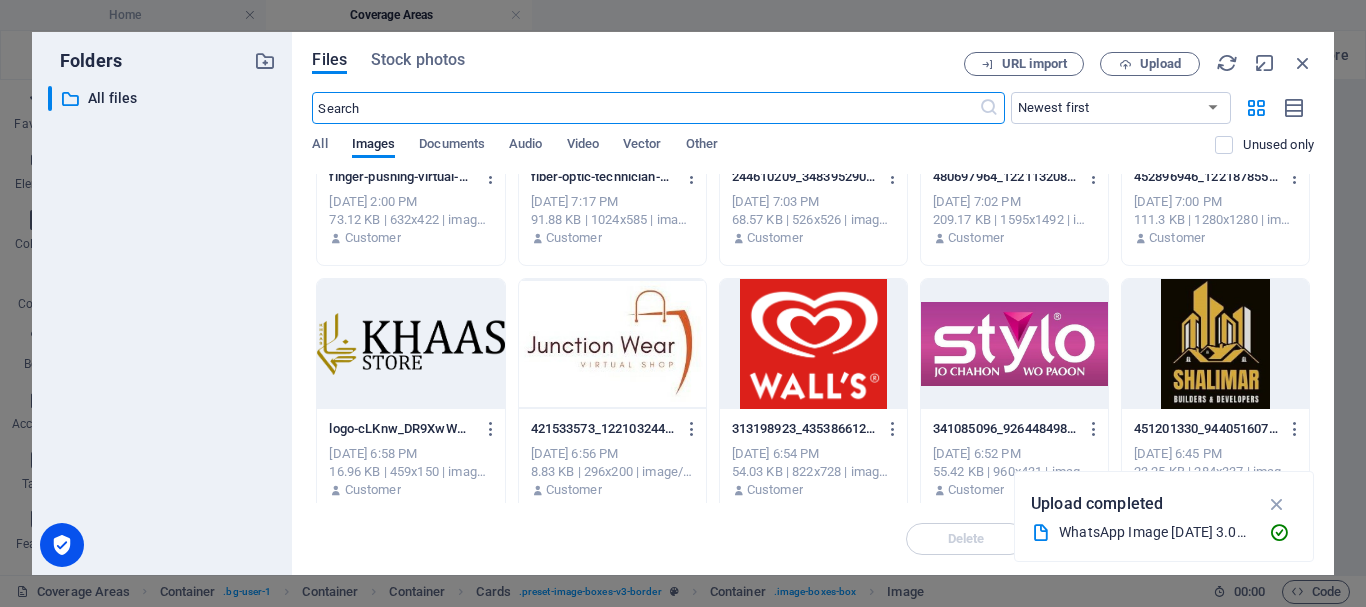 scroll, scrollTop: 800, scrollLeft: 0, axis: vertical 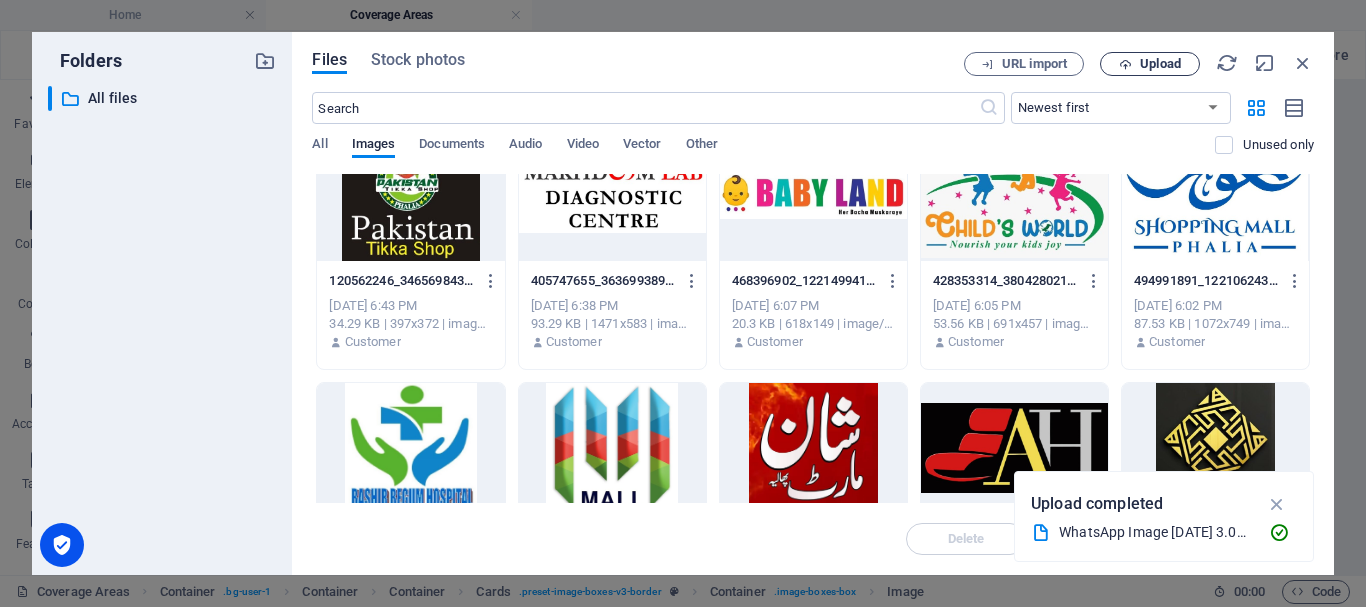 click at bounding box center [1125, 64] 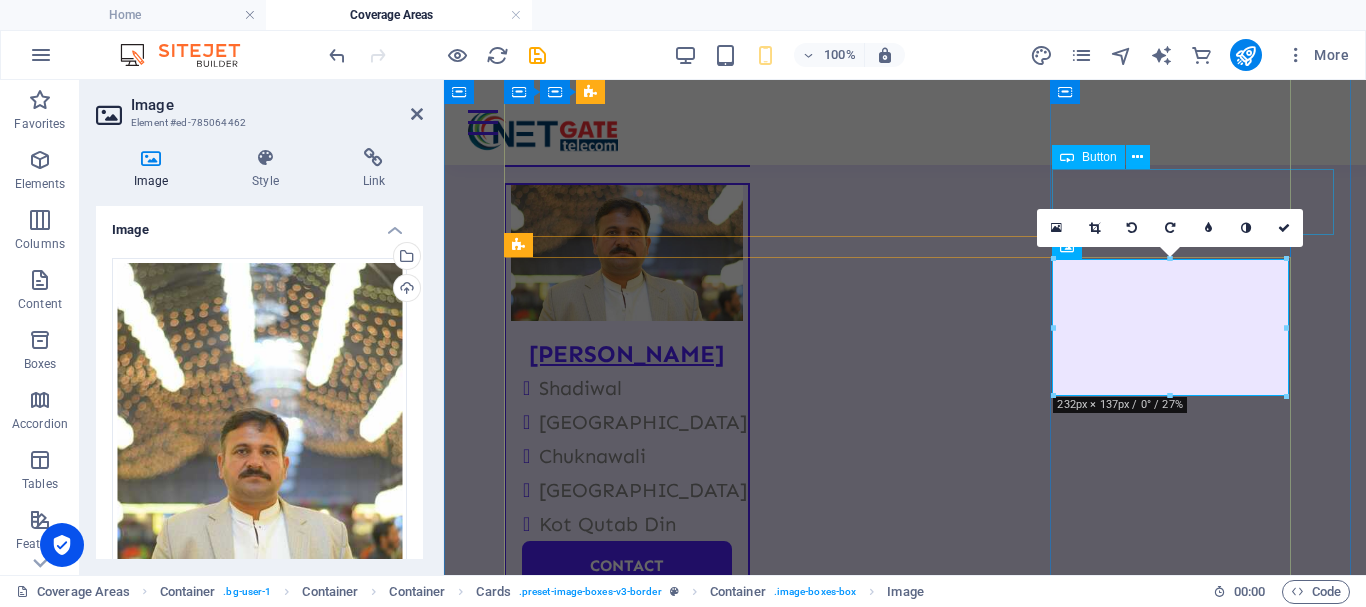 scroll, scrollTop: 3186, scrollLeft: 0, axis: vertical 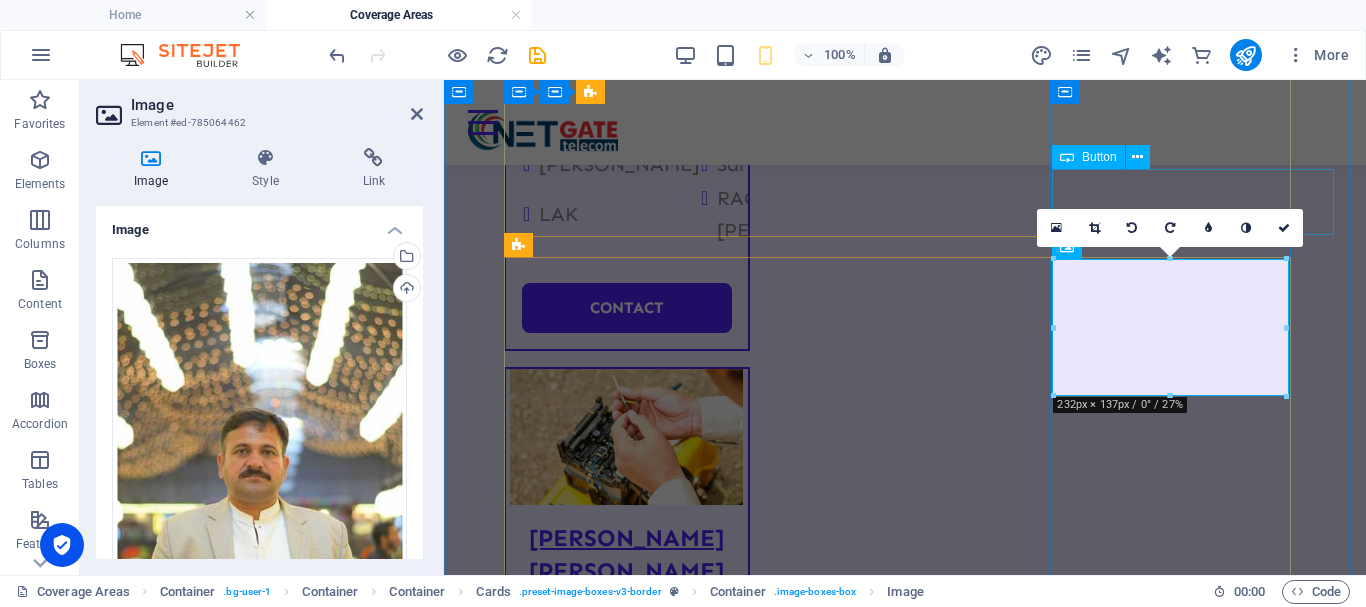 type on "232" 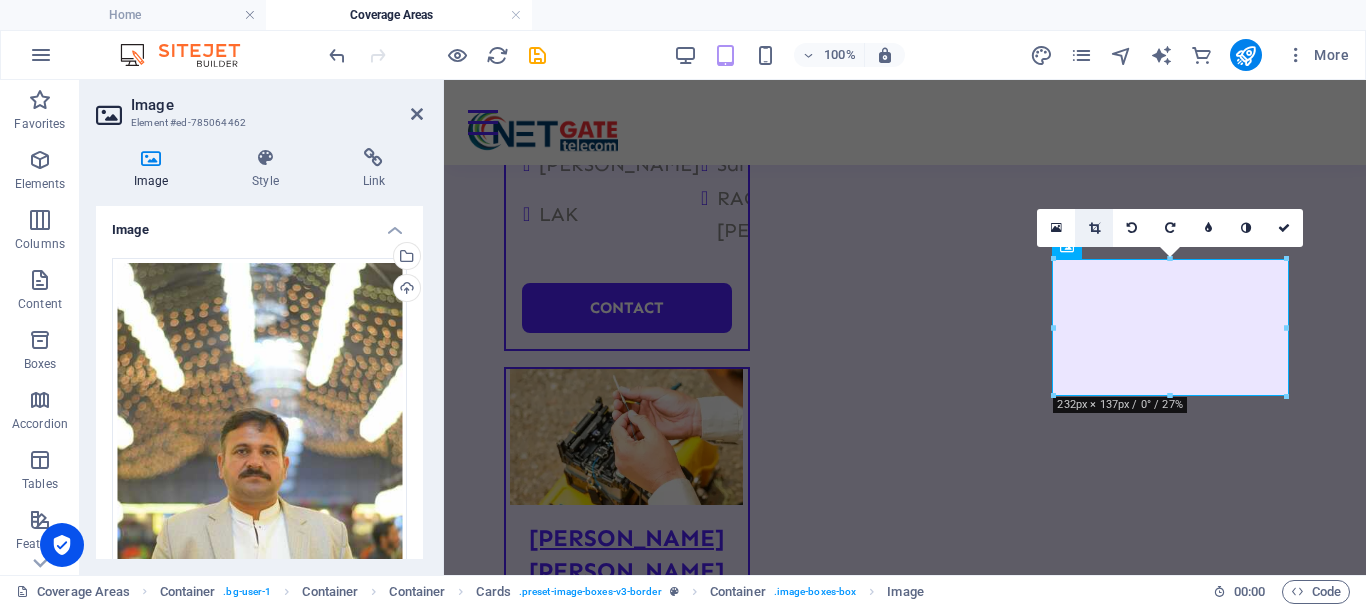 click at bounding box center [1094, 228] 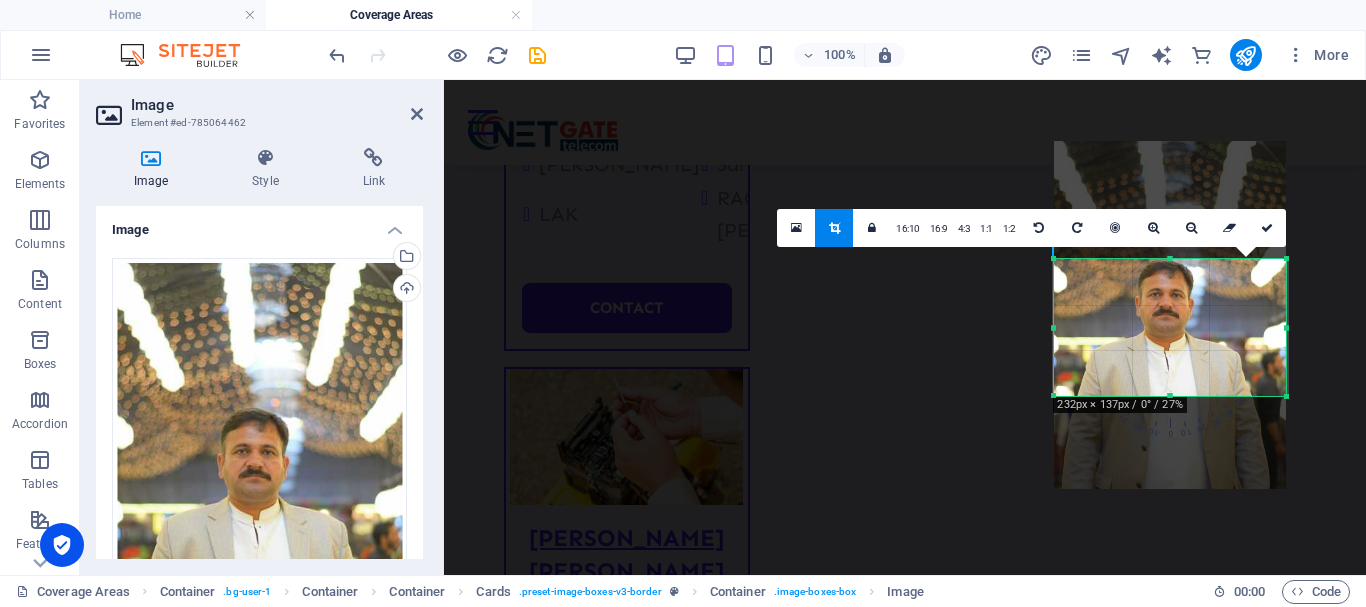 drag, startPoint x: 1167, startPoint y: 309, endPoint x: 1170, endPoint y: 297, distance: 12.369317 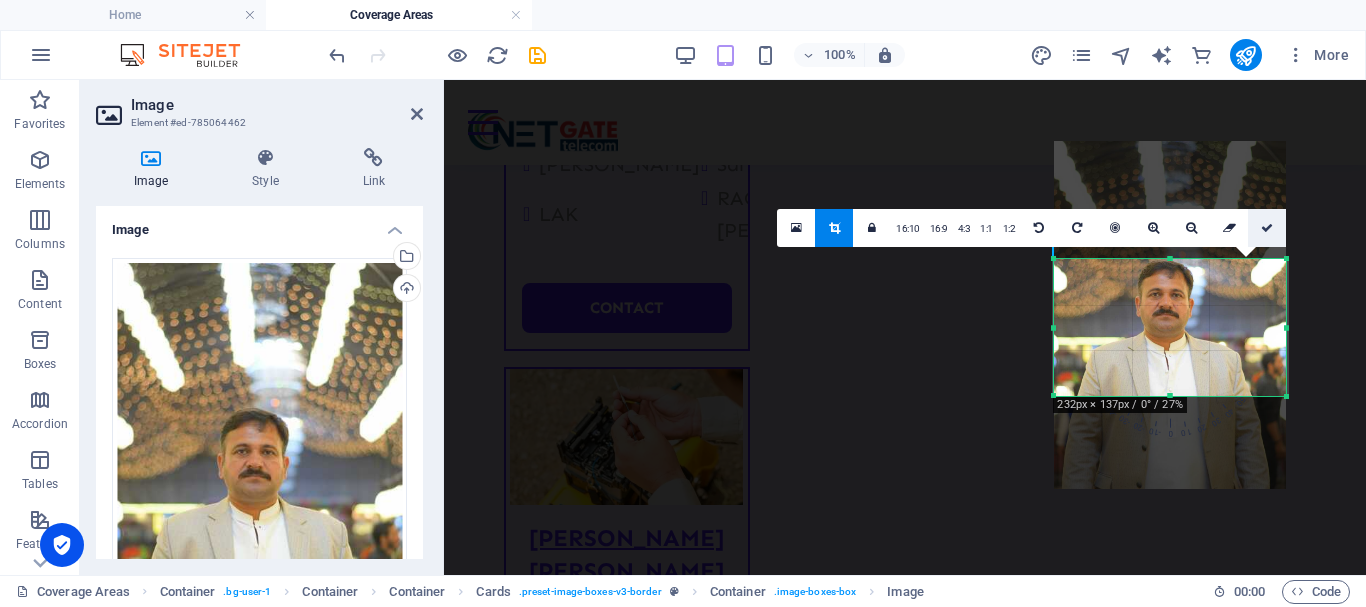click at bounding box center [1267, 228] 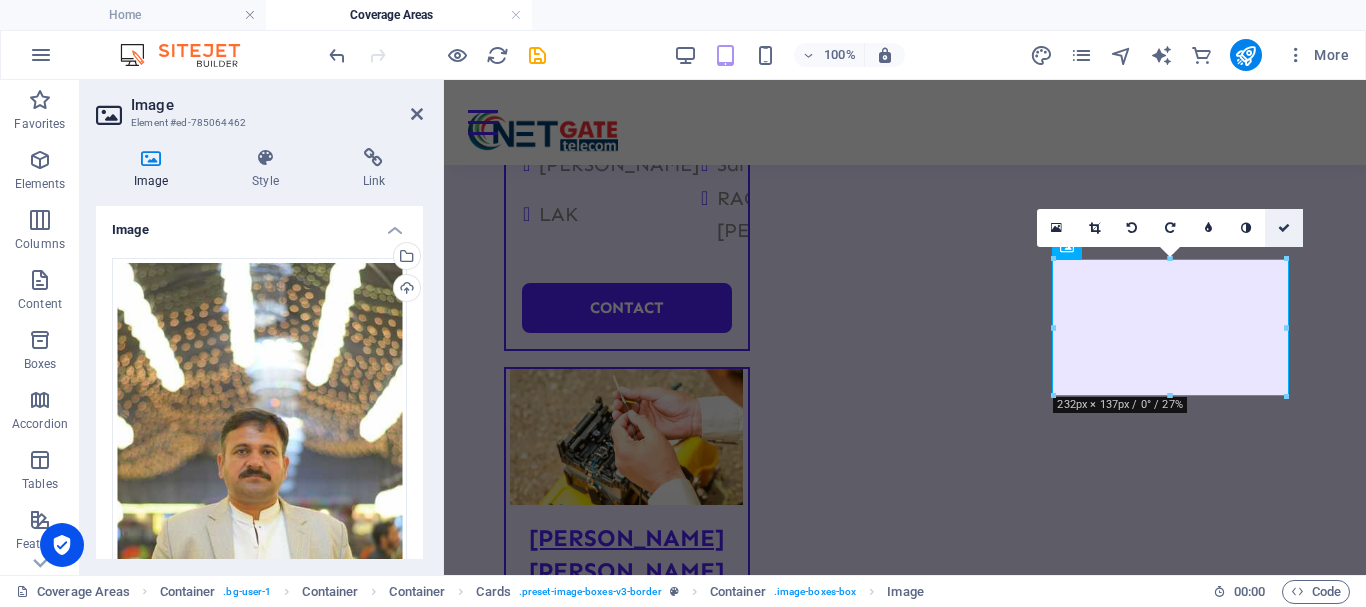 click at bounding box center [1284, 228] 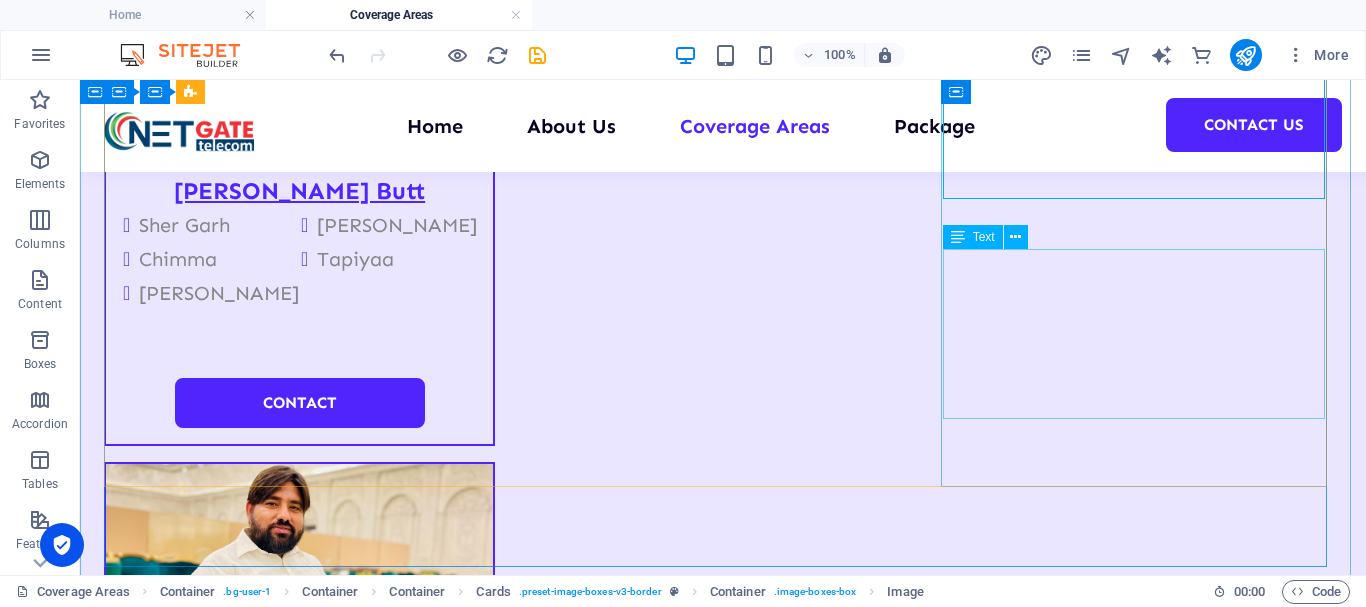 scroll, scrollTop: 2893, scrollLeft: 0, axis: vertical 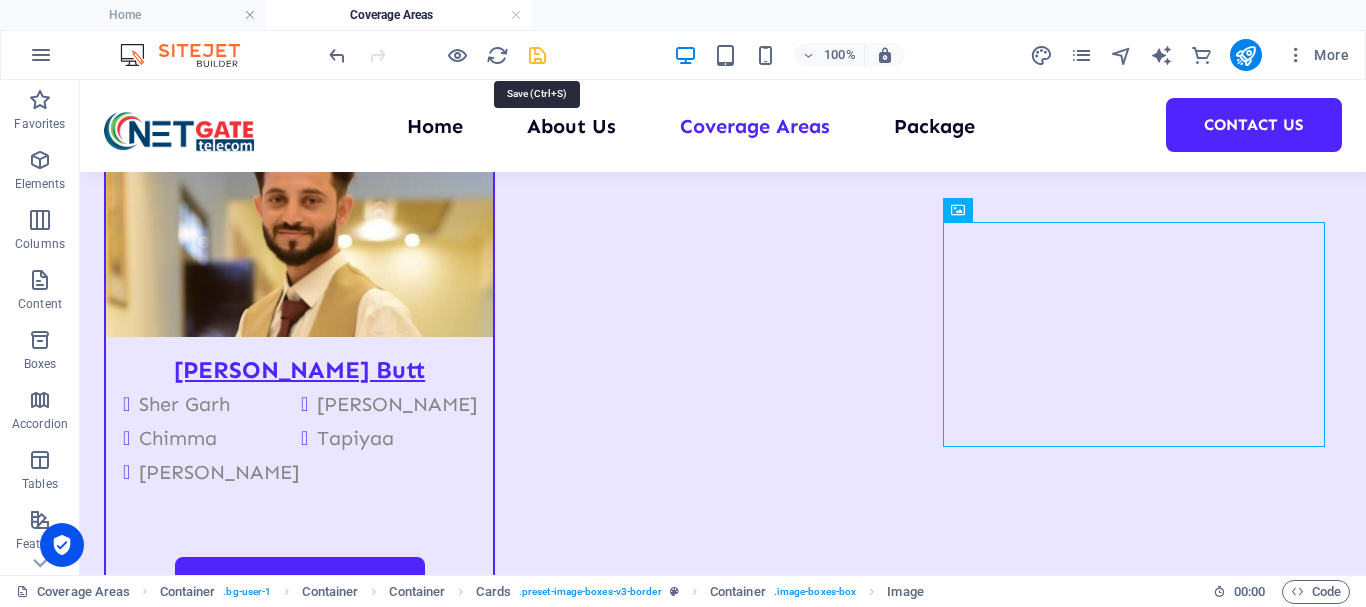 click at bounding box center (537, 55) 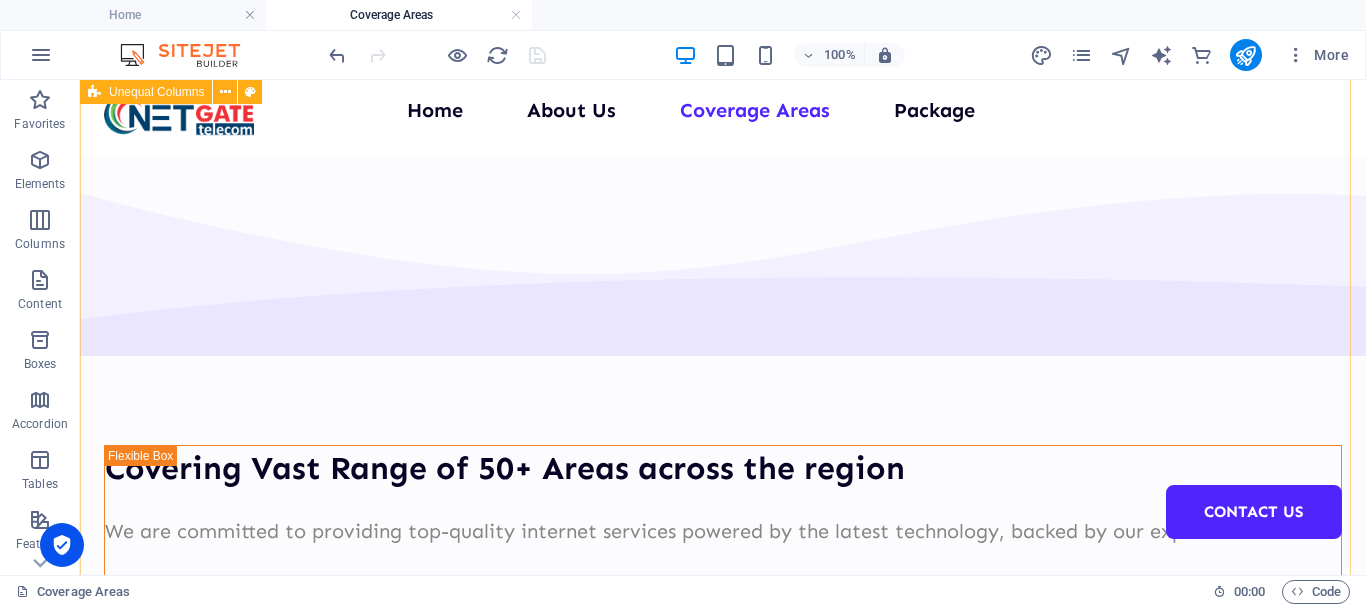 scroll, scrollTop: 0, scrollLeft: 0, axis: both 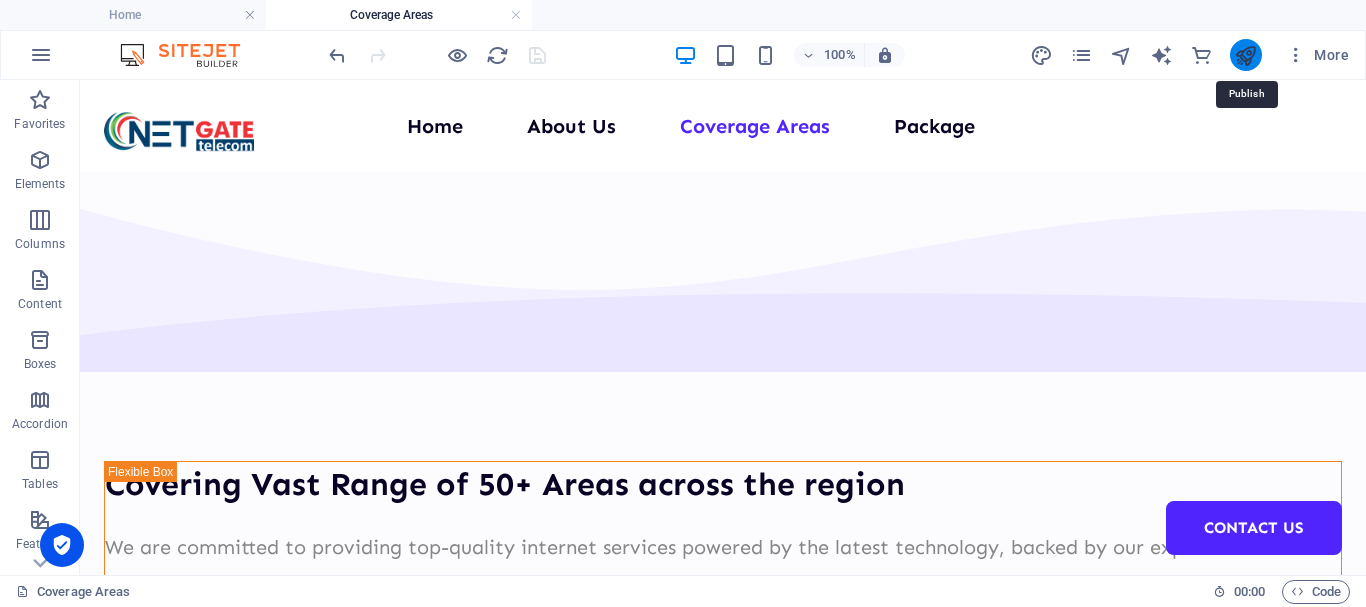 click at bounding box center (1245, 55) 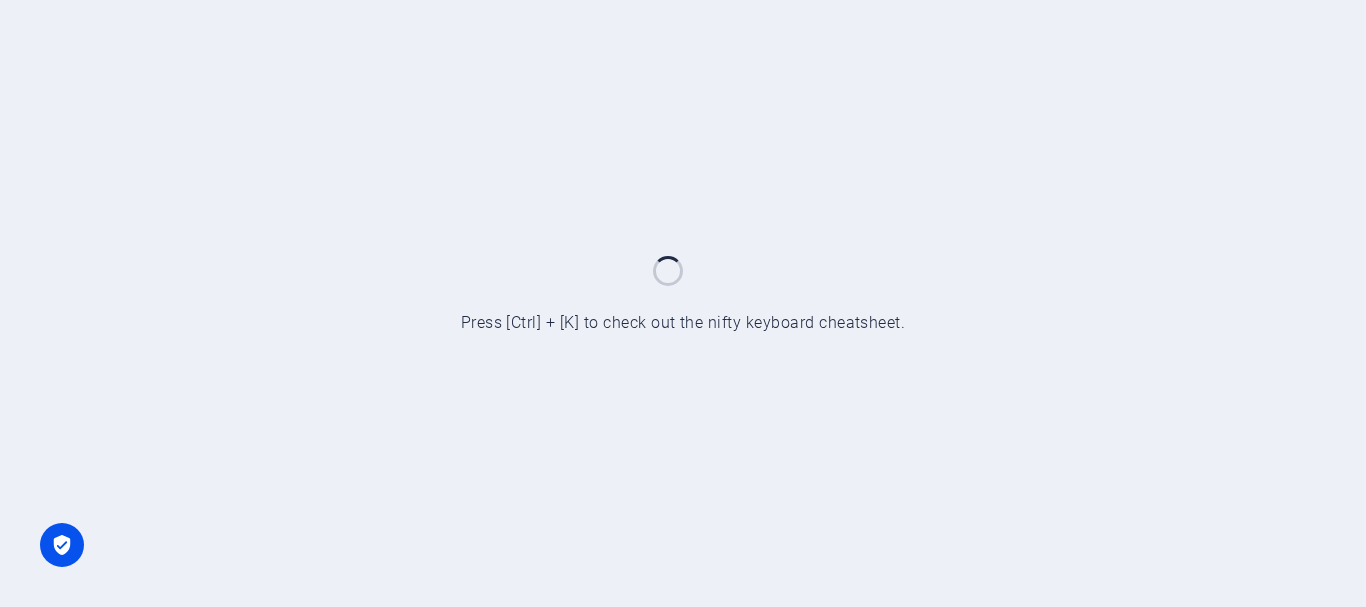 scroll, scrollTop: 0, scrollLeft: 0, axis: both 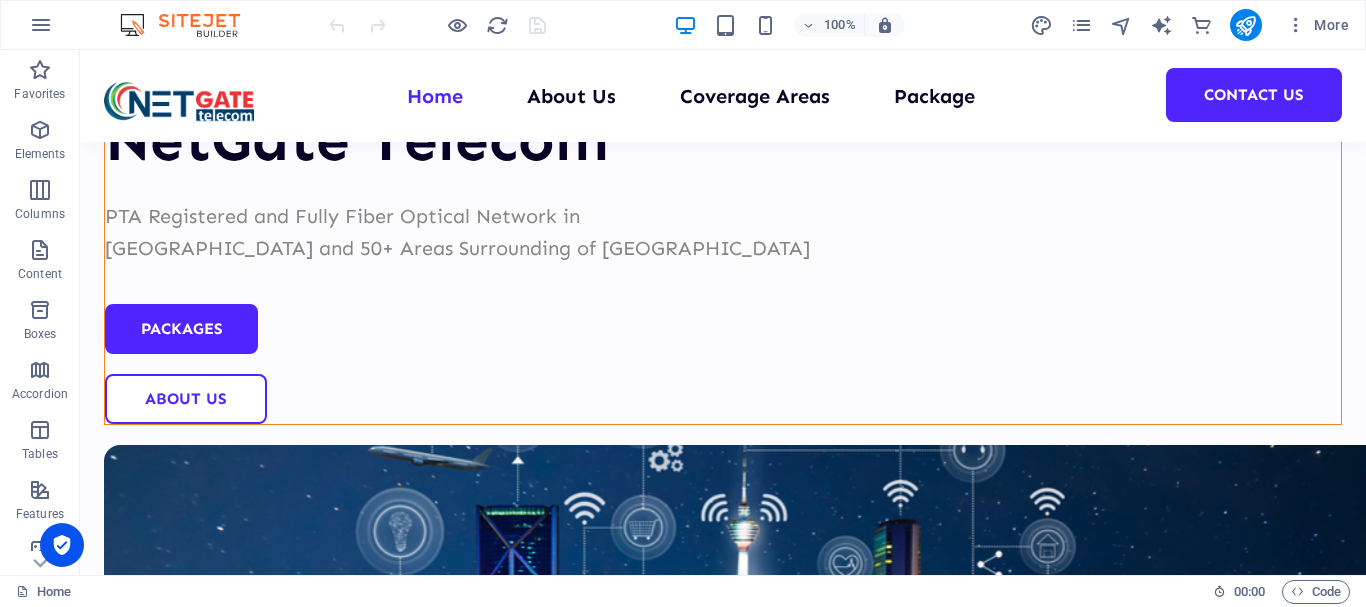 click on "More" at bounding box center (1193, 25) 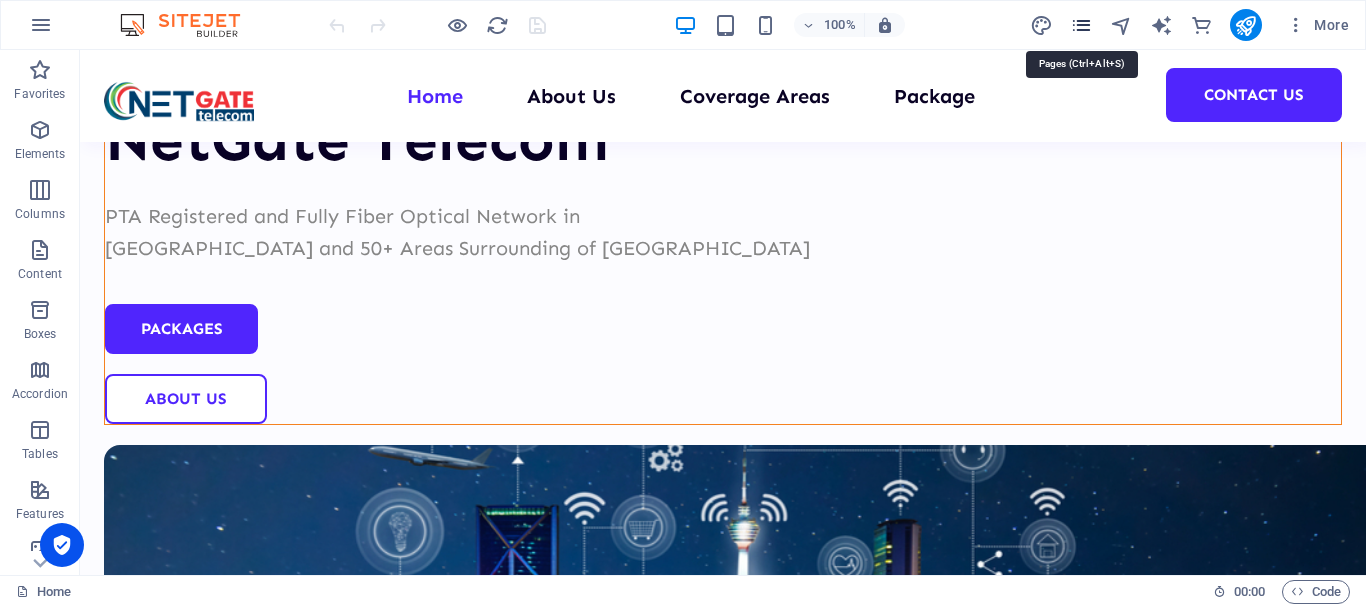 click at bounding box center (1081, 25) 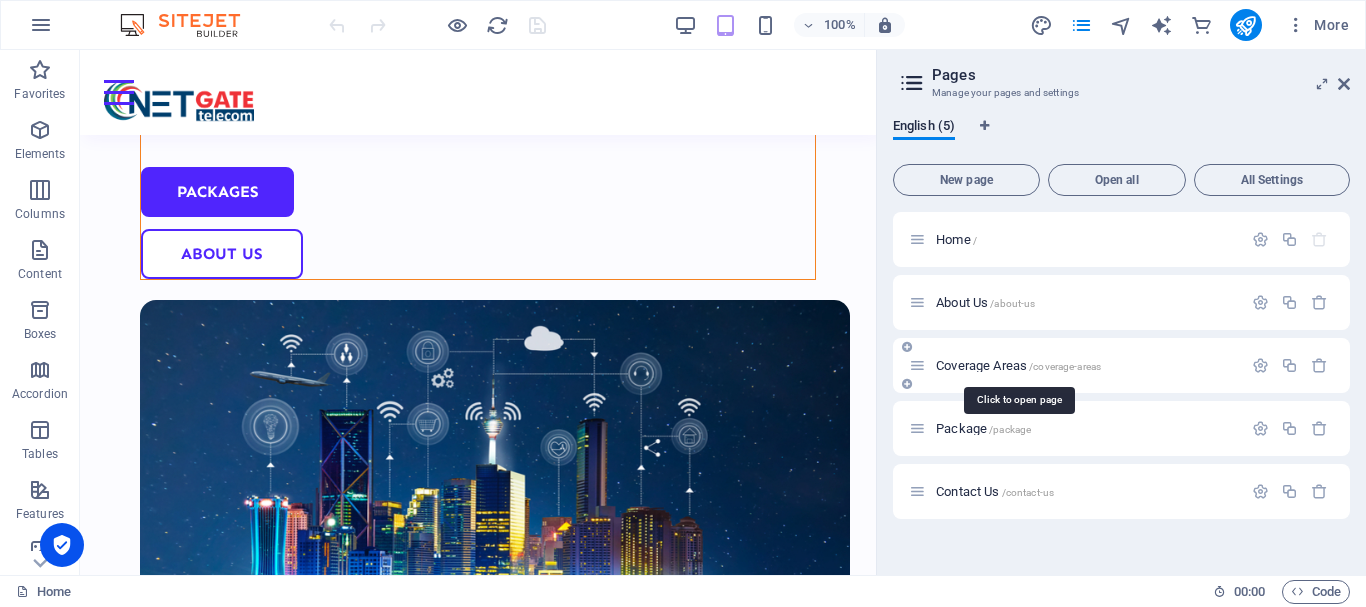 click on "Coverage Areas /coverage-areas" at bounding box center [1018, 365] 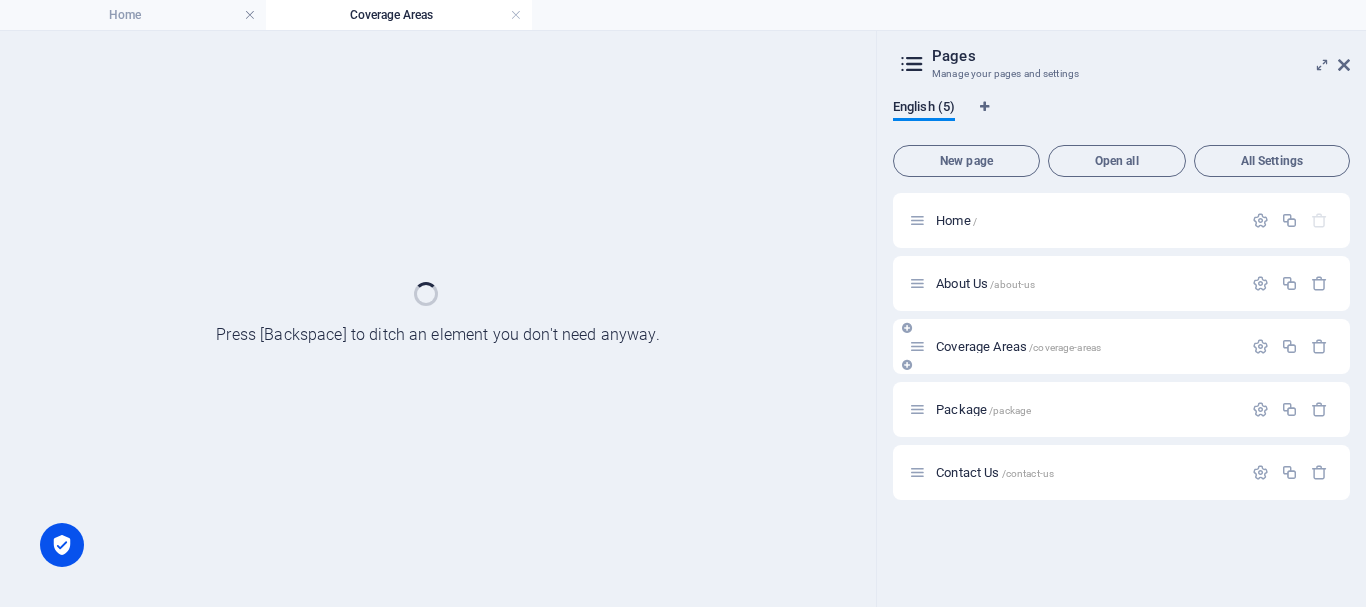scroll, scrollTop: 0, scrollLeft: 0, axis: both 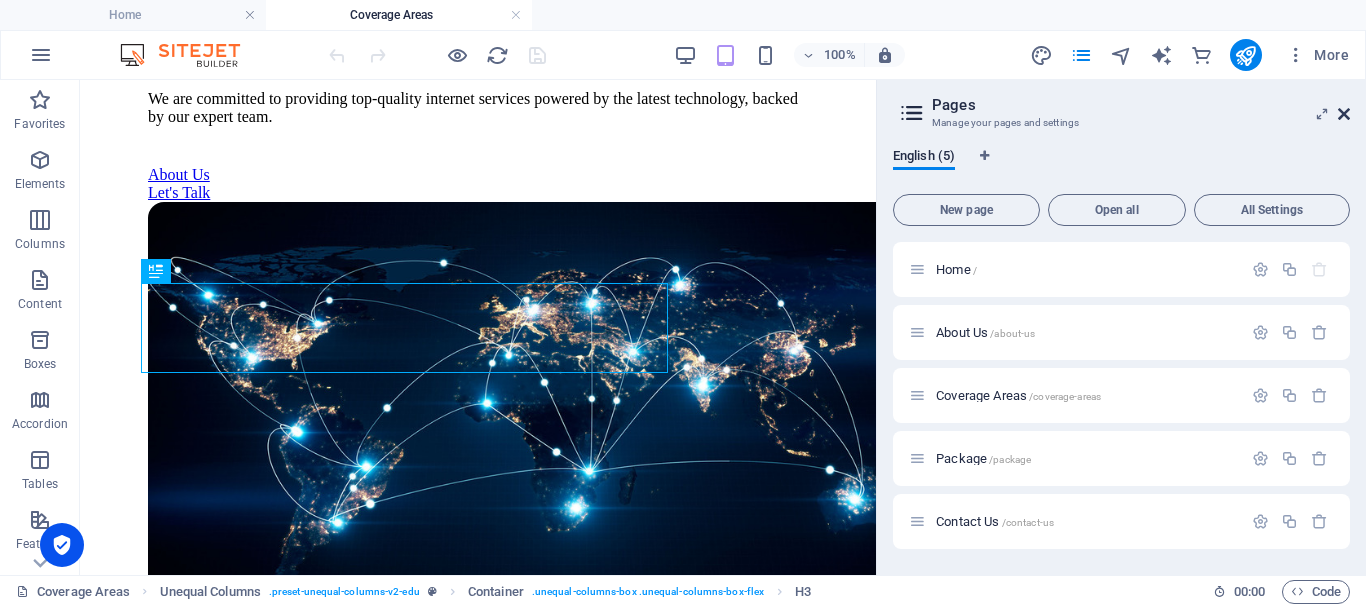 click on "More" at bounding box center [1317, 55] 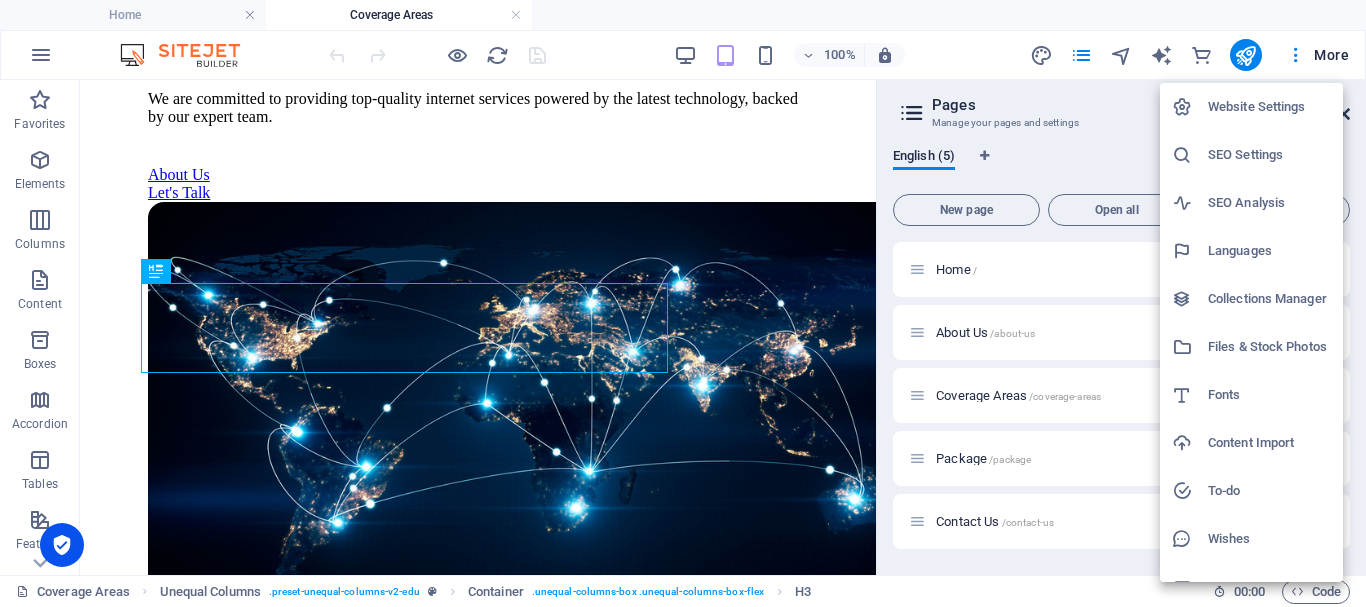 click at bounding box center (683, 303) 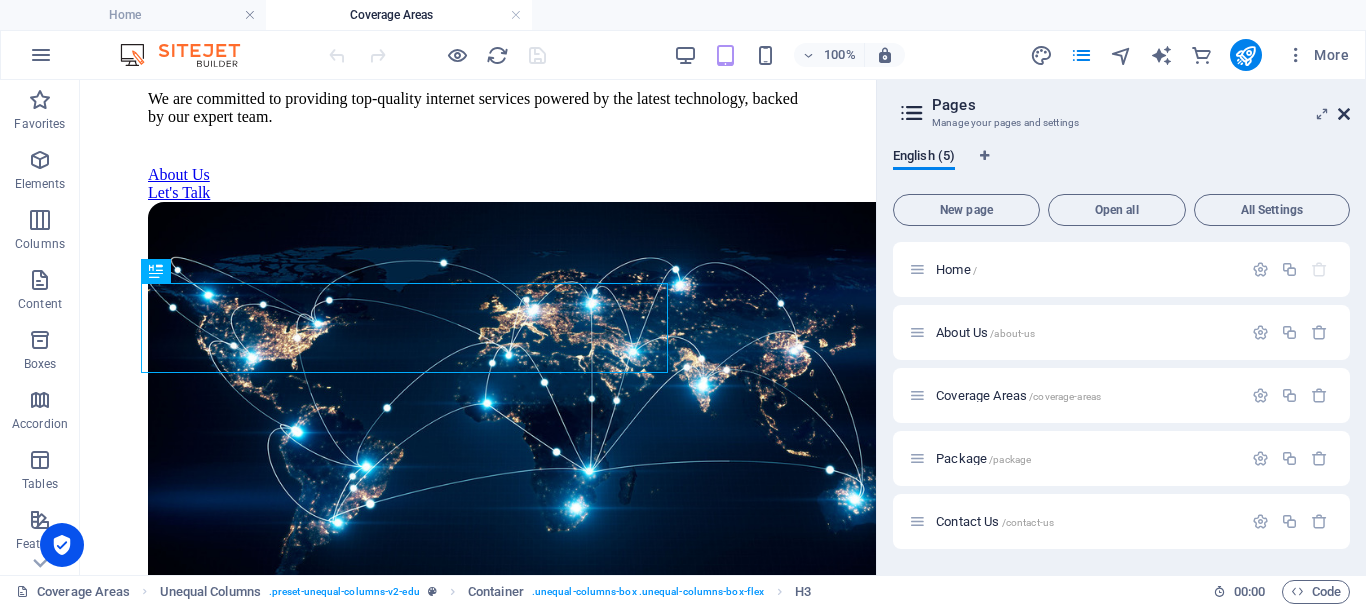 click at bounding box center [1344, 114] 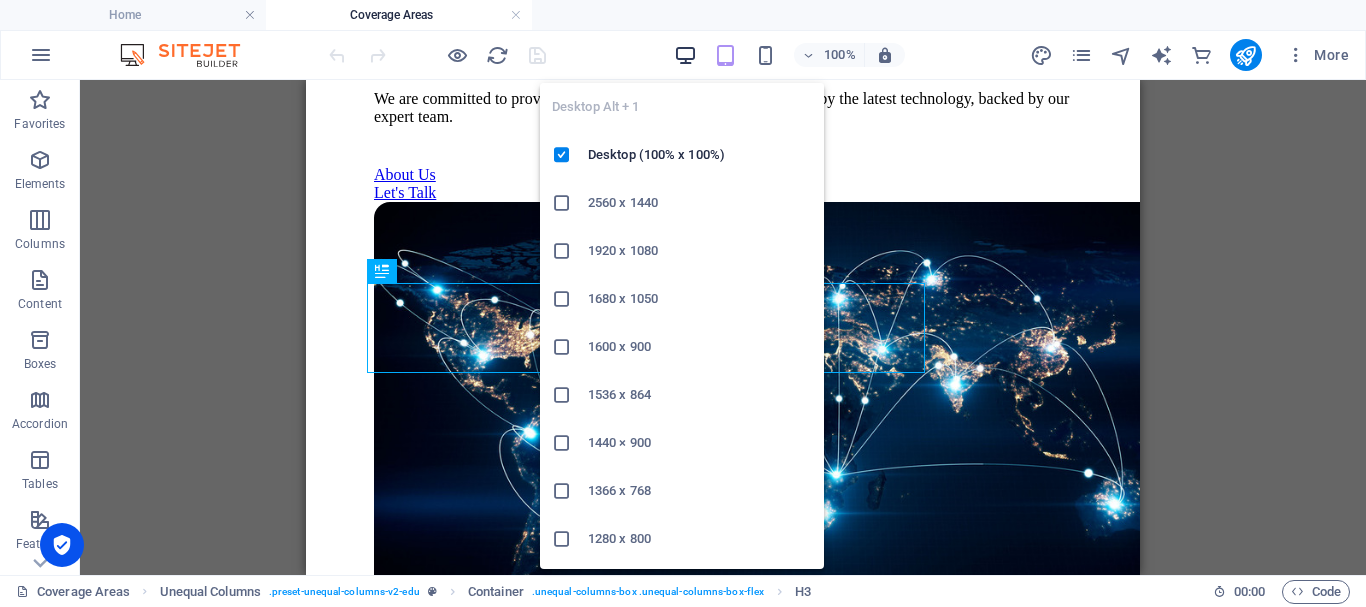click at bounding box center (685, 55) 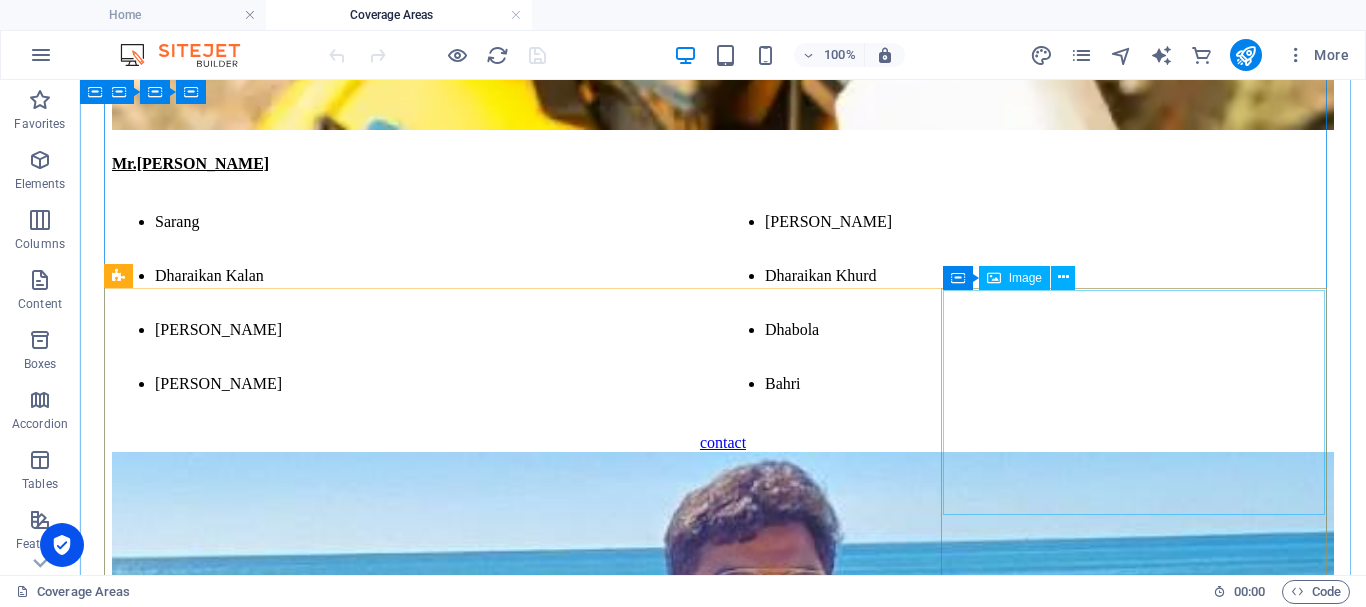 scroll, scrollTop: 2913, scrollLeft: 0, axis: vertical 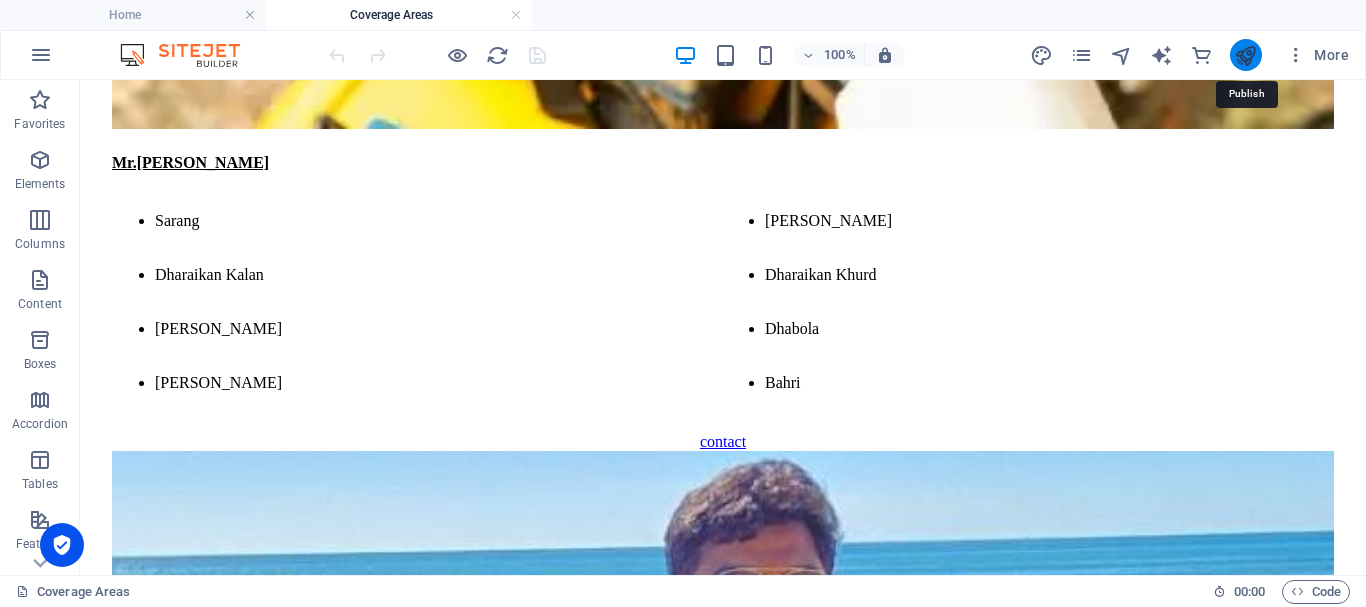 click at bounding box center (1245, 55) 